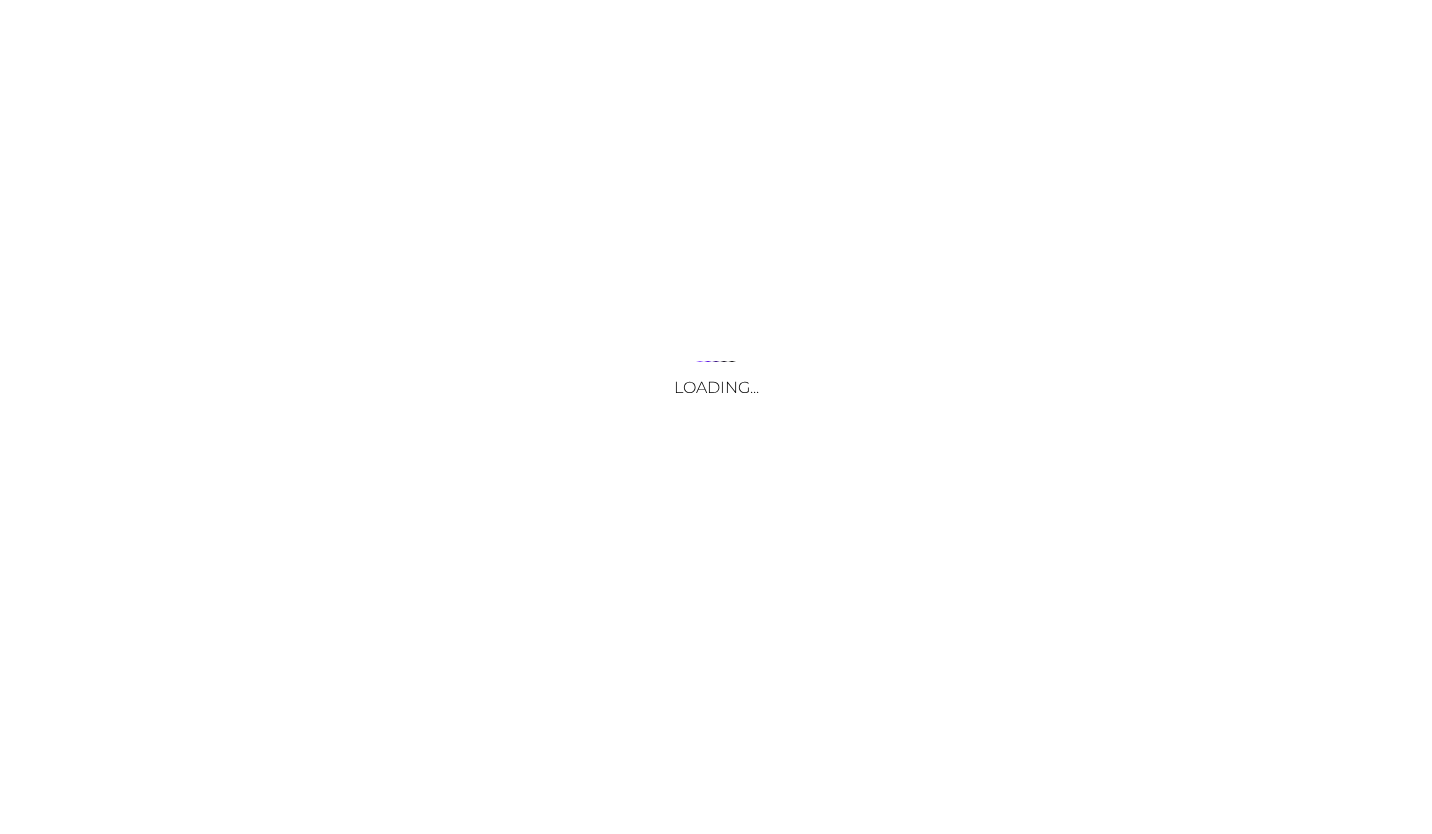 scroll, scrollTop: 0, scrollLeft: 0, axis: both 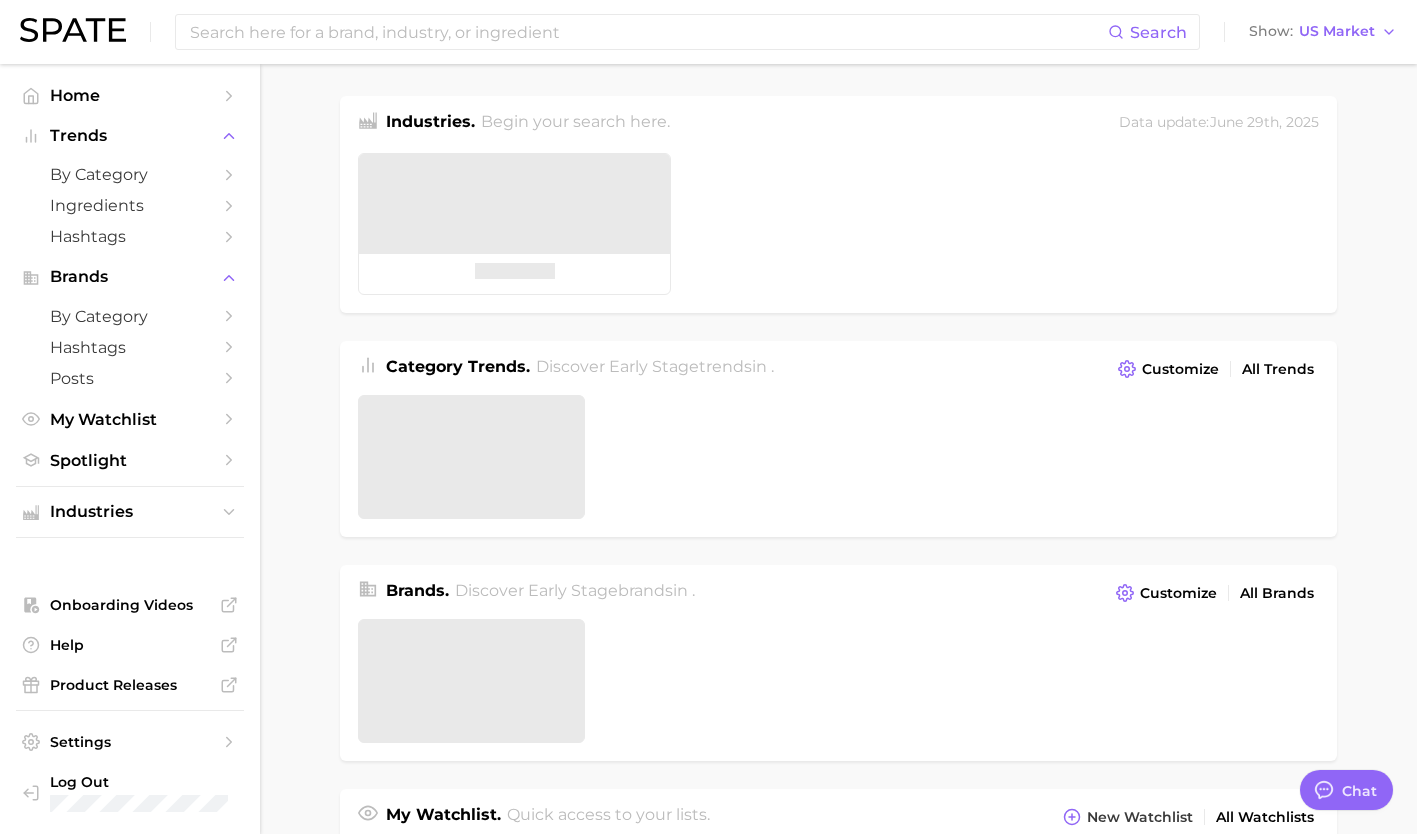 type on "x" 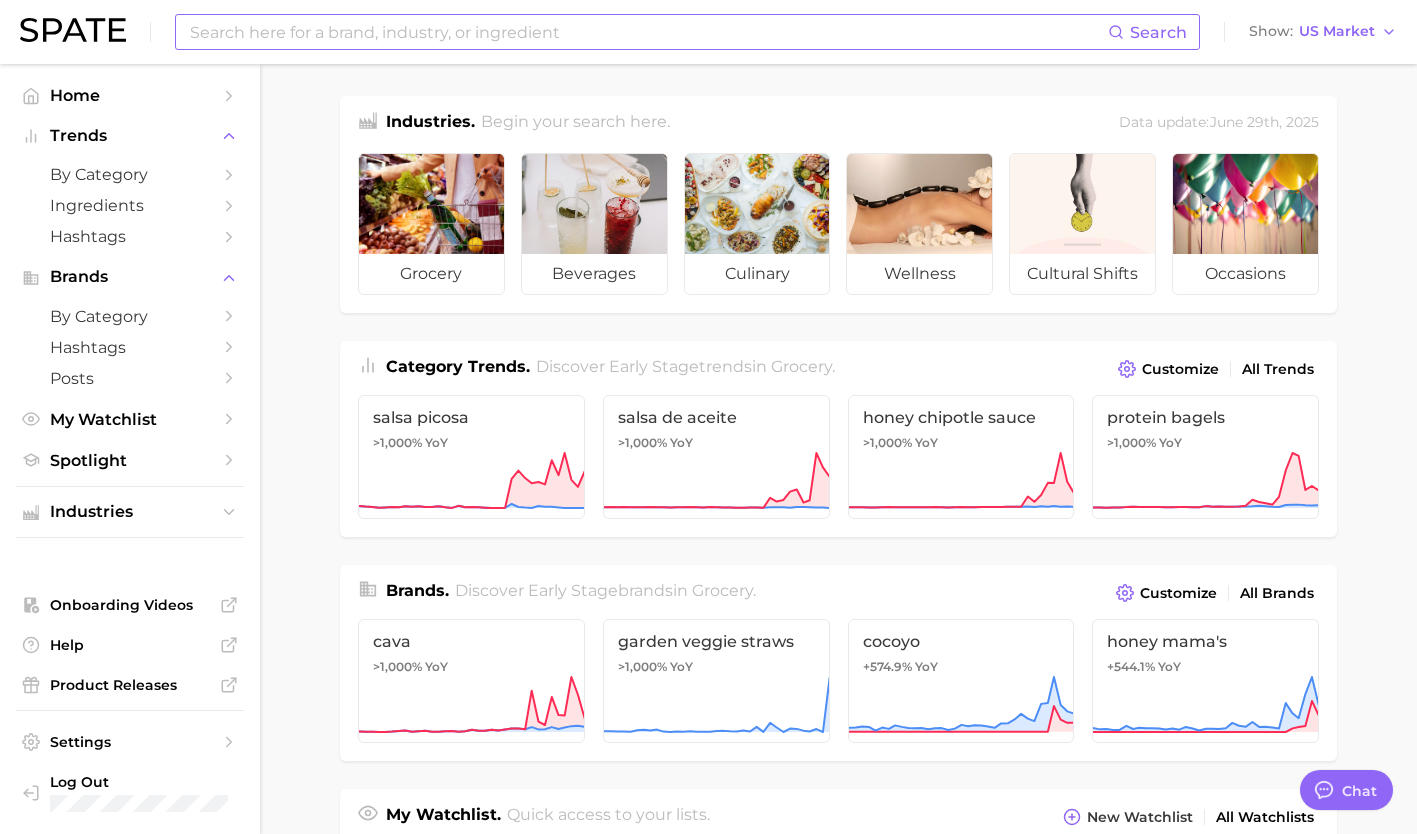 click at bounding box center (648, 32) 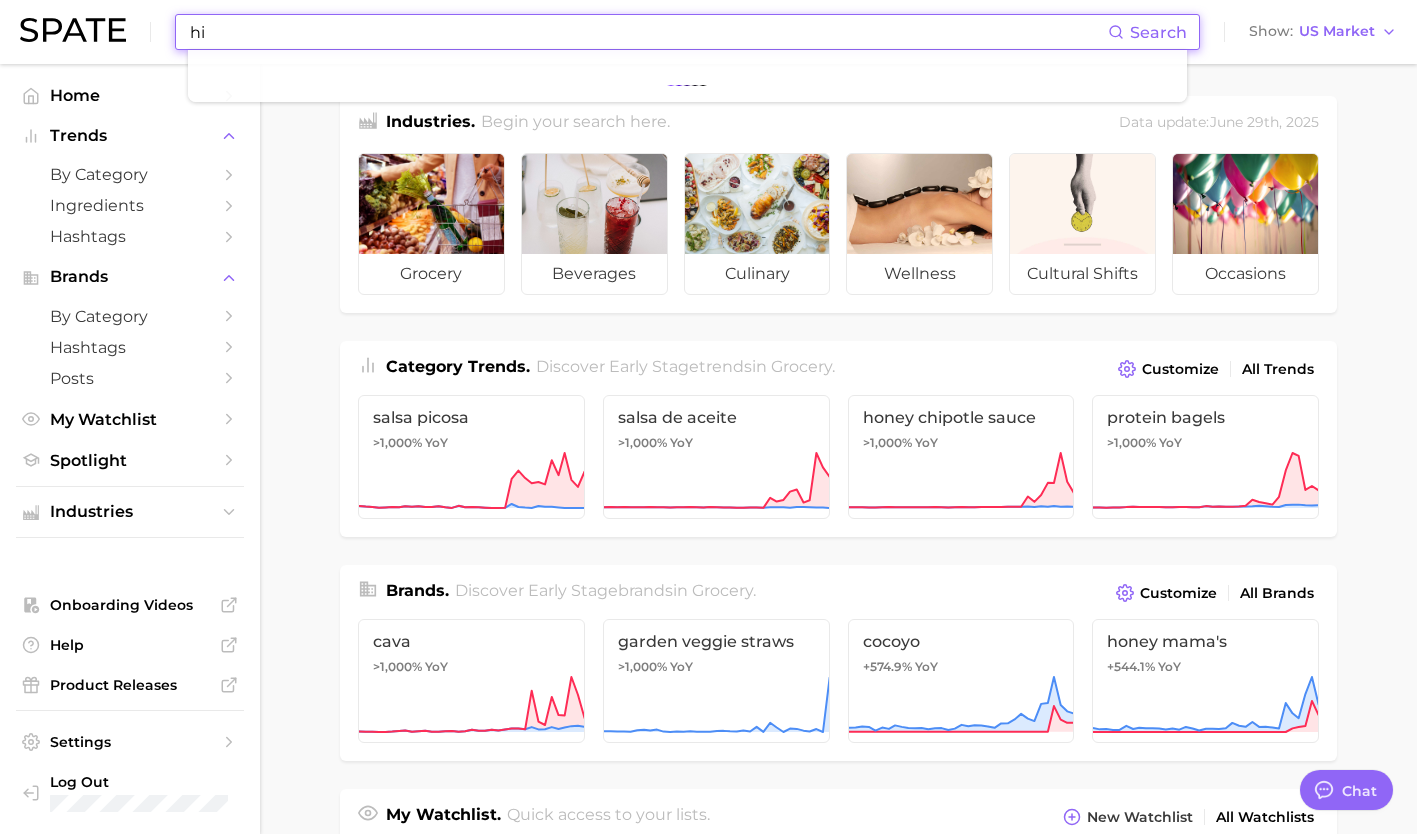 type on "h" 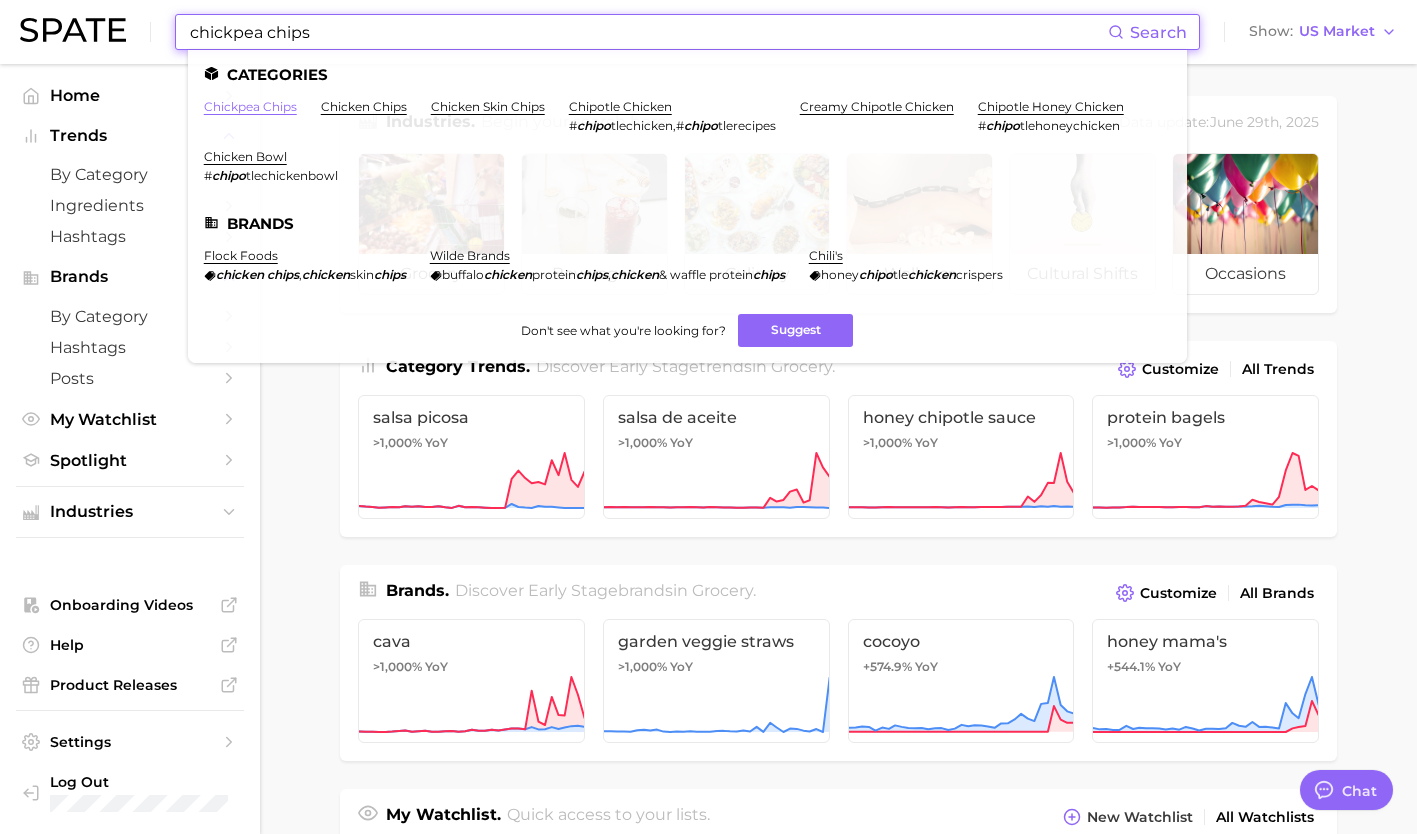 type on "chickpea chips" 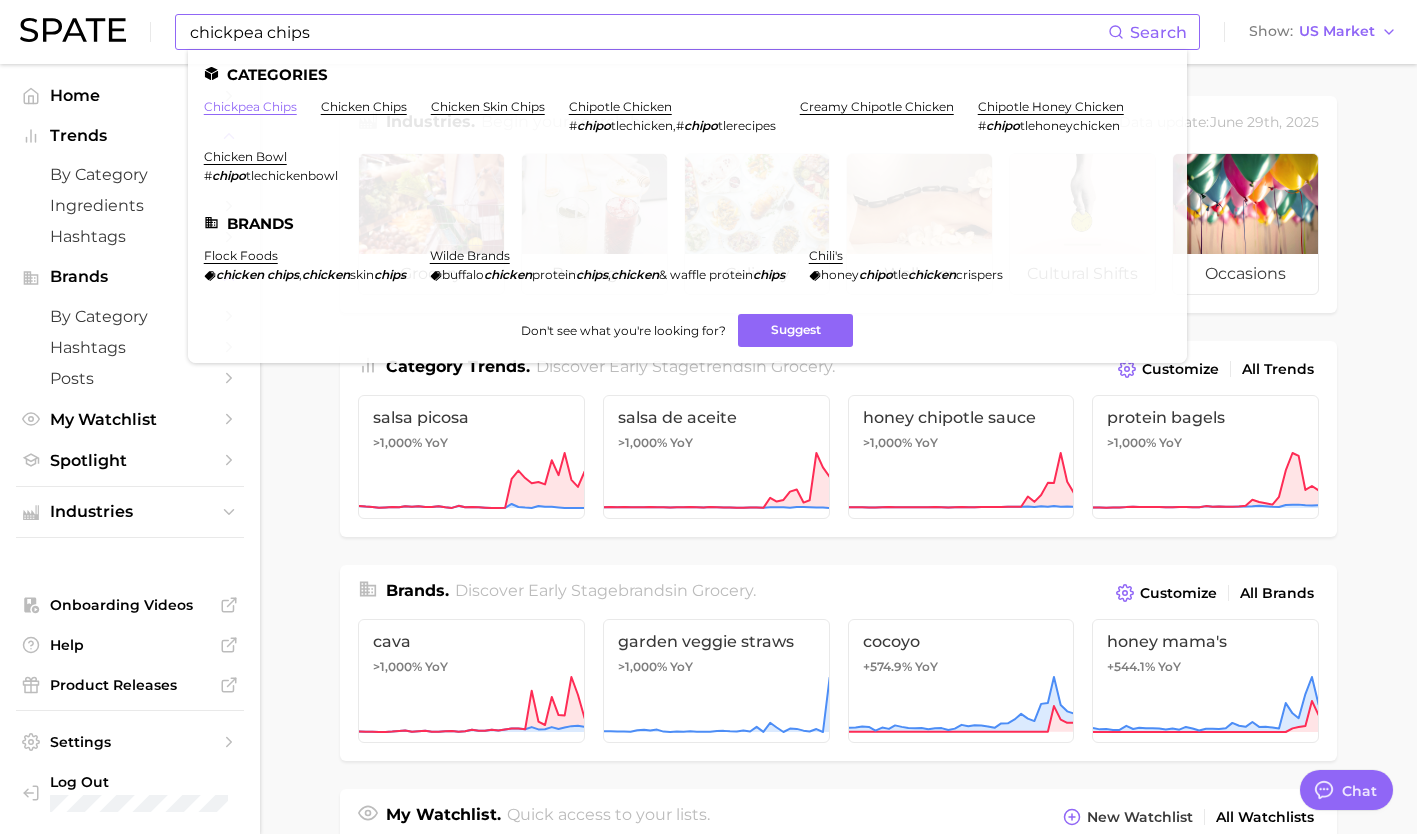 click on "chickpea chips" at bounding box center [250, 106] 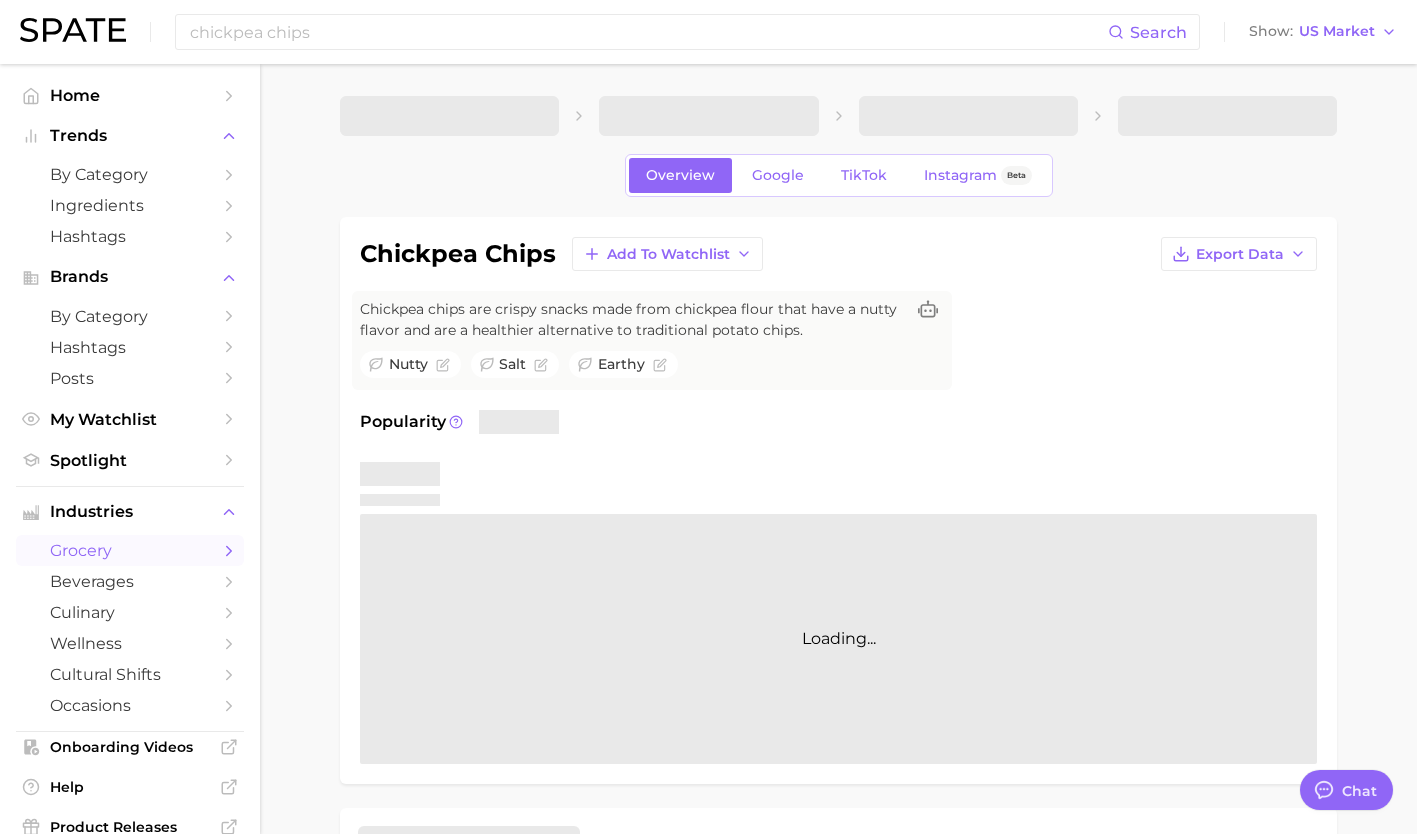 type on "x" 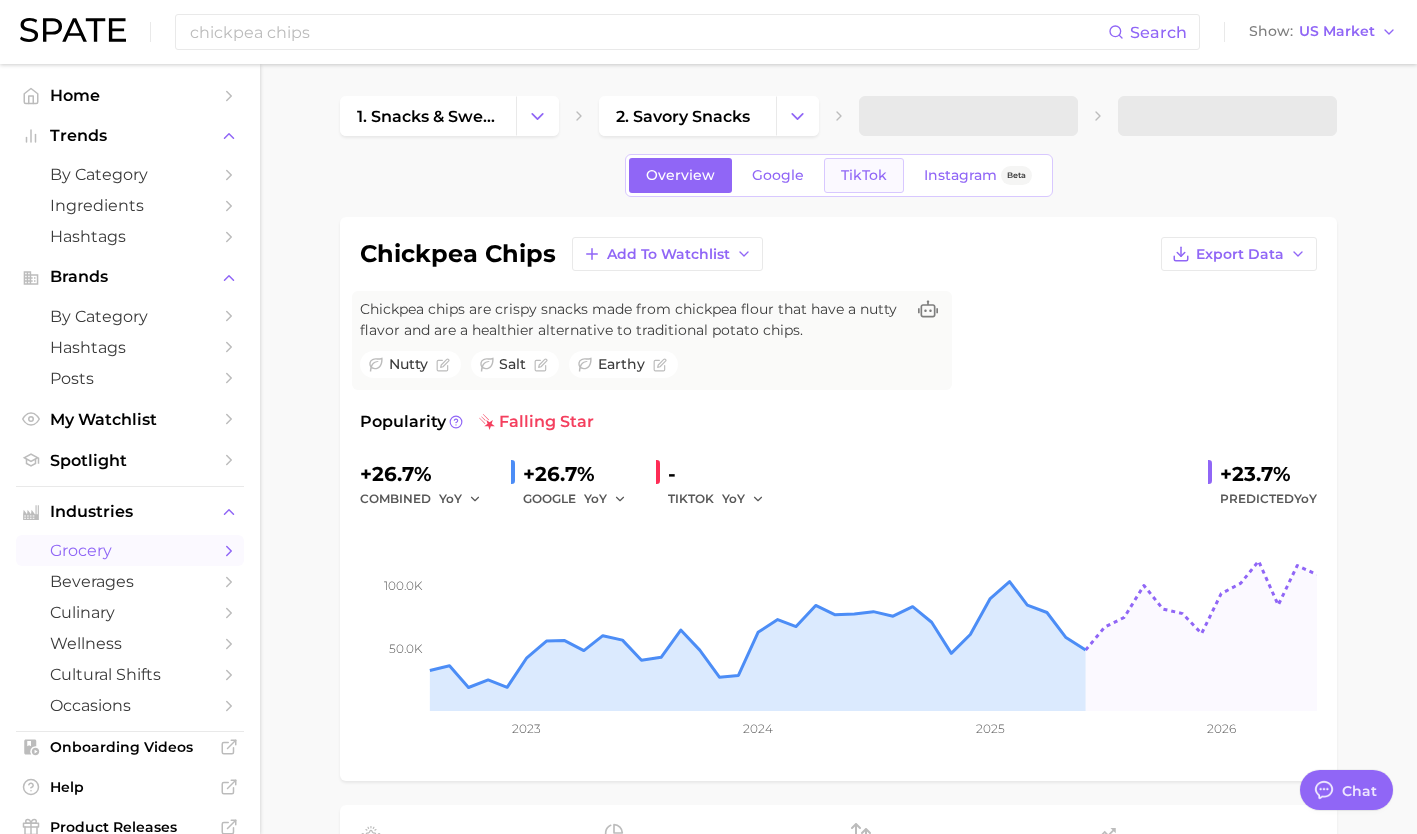 click on "TikTok" at bounding box center (864, 175) 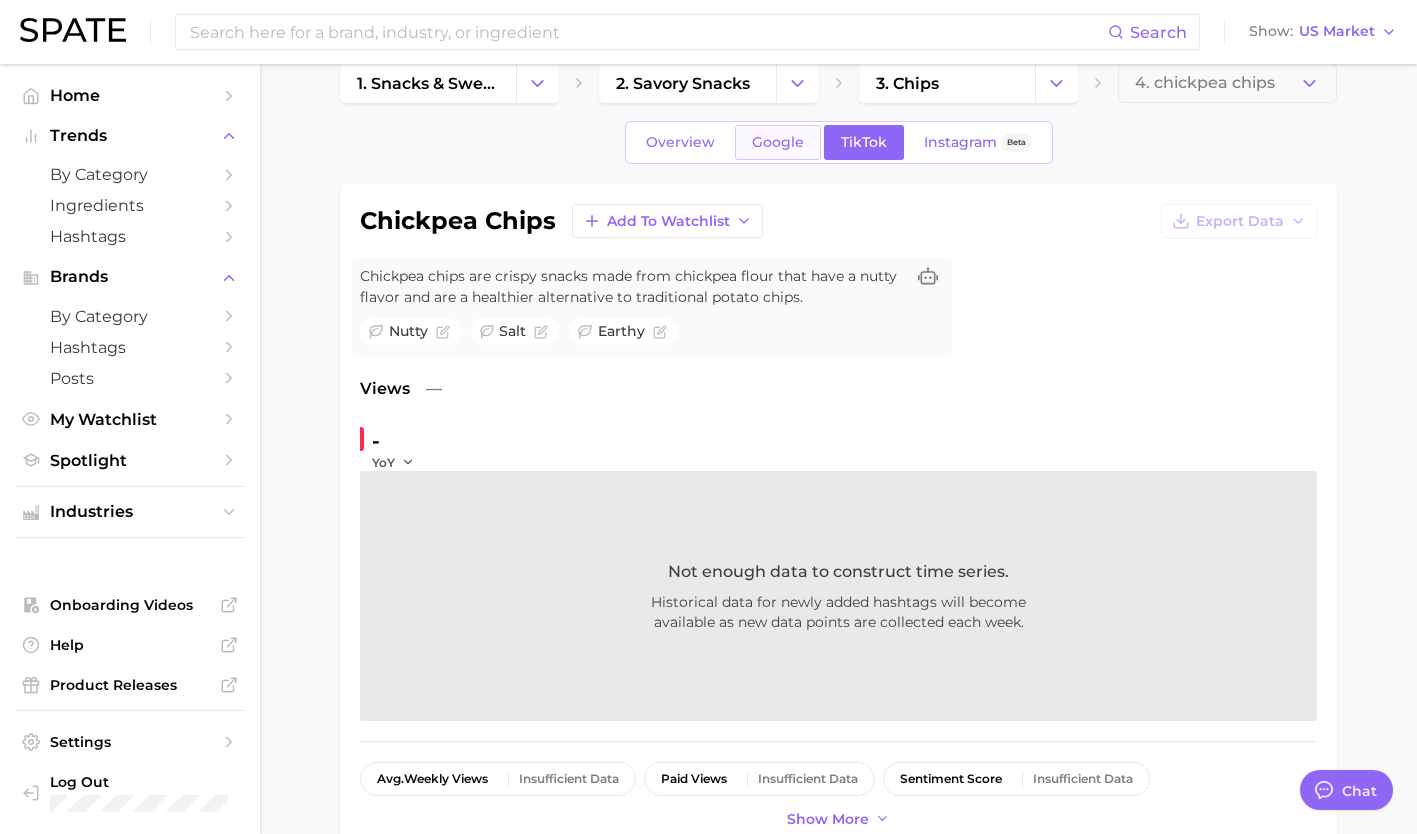 scroll, scrollTop: 28, scrollLeft: 0, axis: vertical 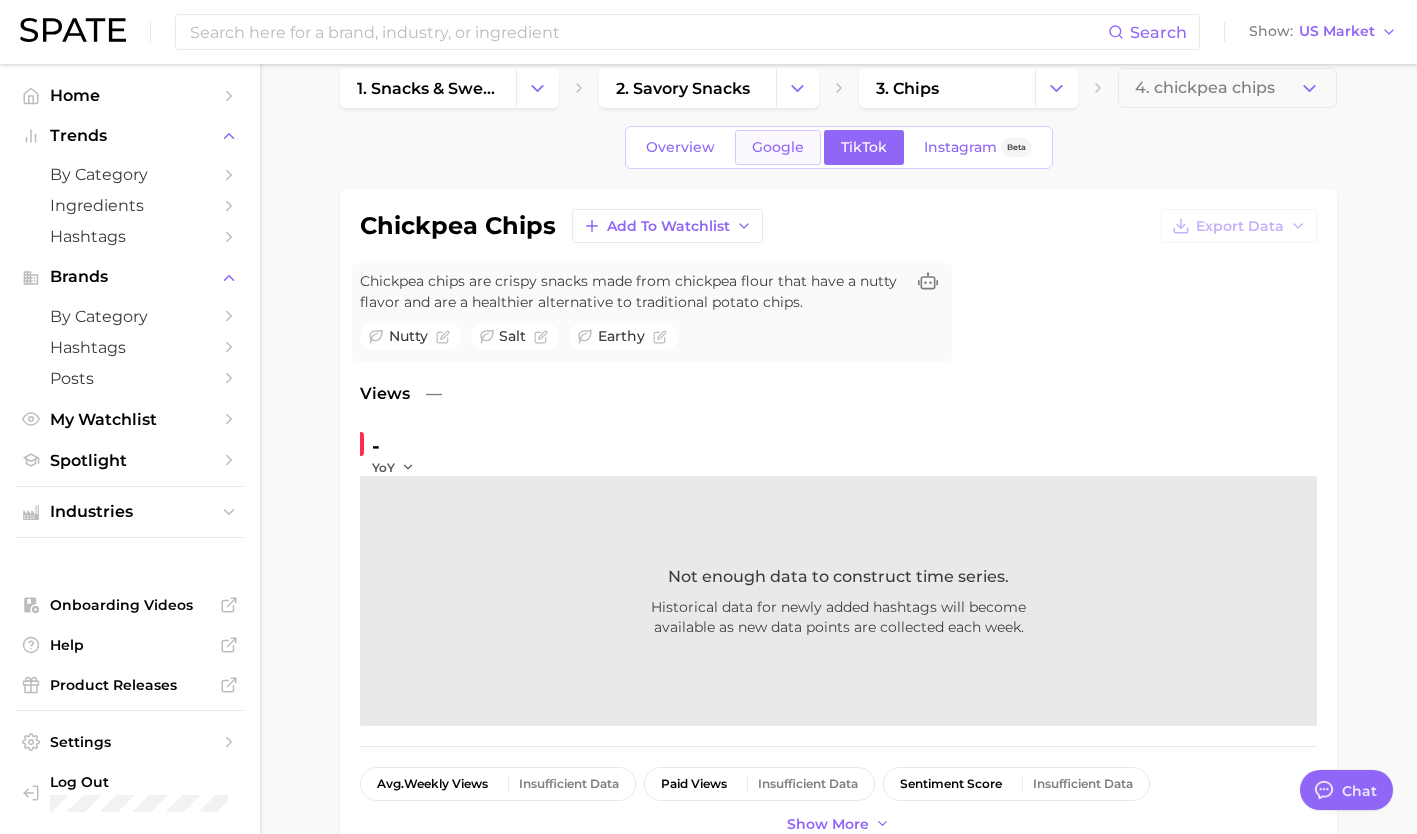 click on "Google" at bounding box center (778, 147) 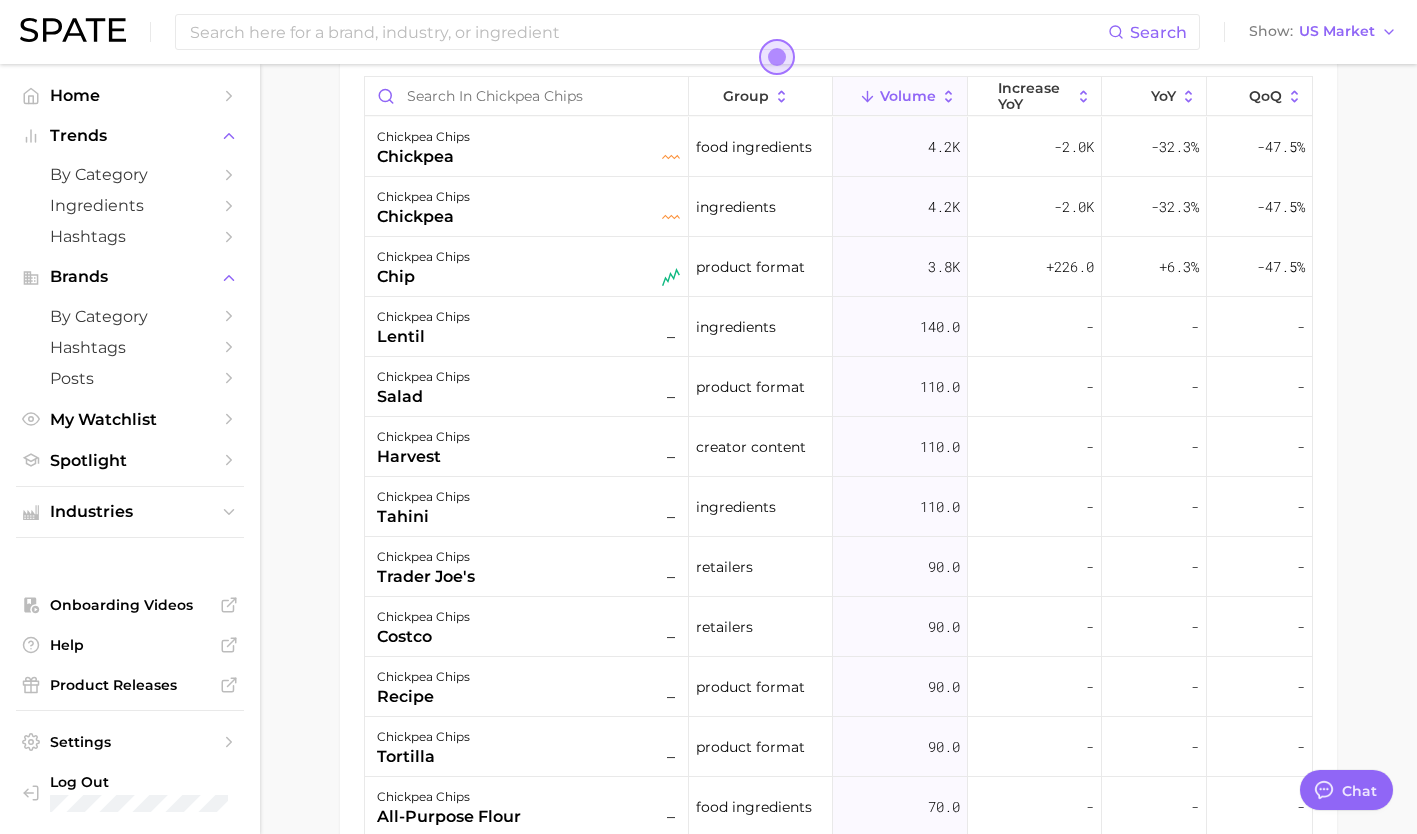 scroll, scrollTop: 1370, scrollLeft: 0, axis: vertical 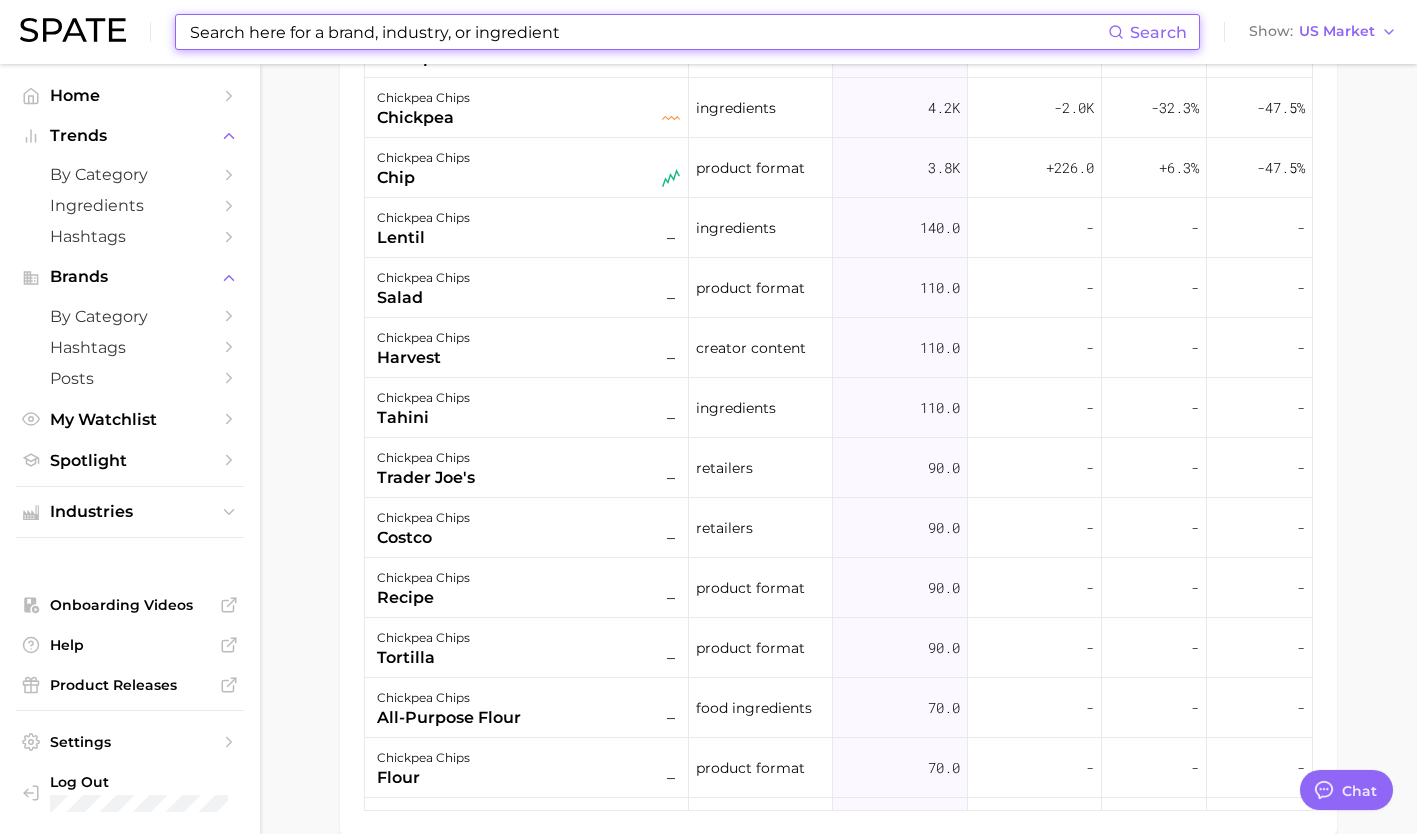 click at bounding box center [648, 32] 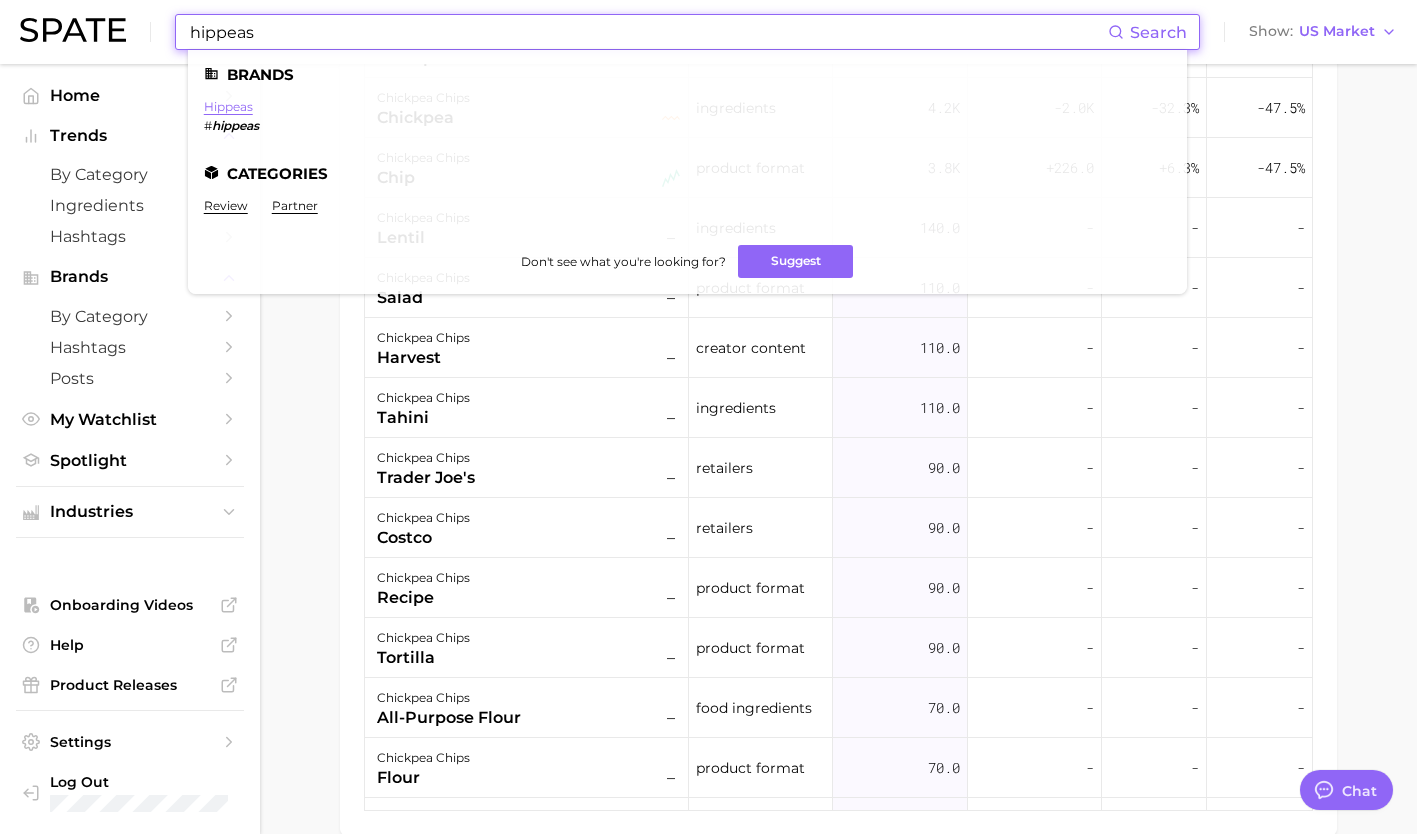 type on "hippeas" 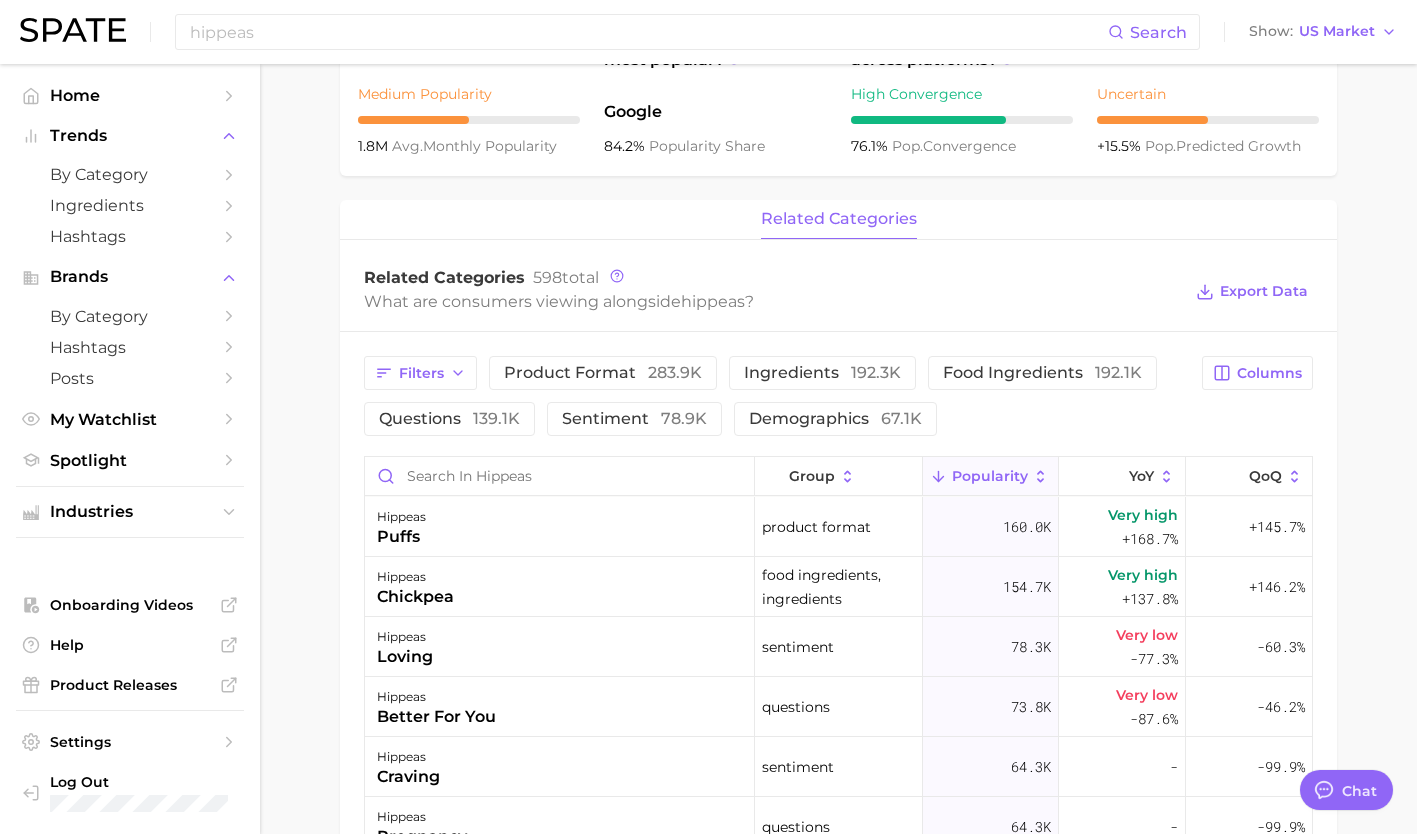 scroll, scrollTop: 690, scrollLeft: 0, axis: vertical 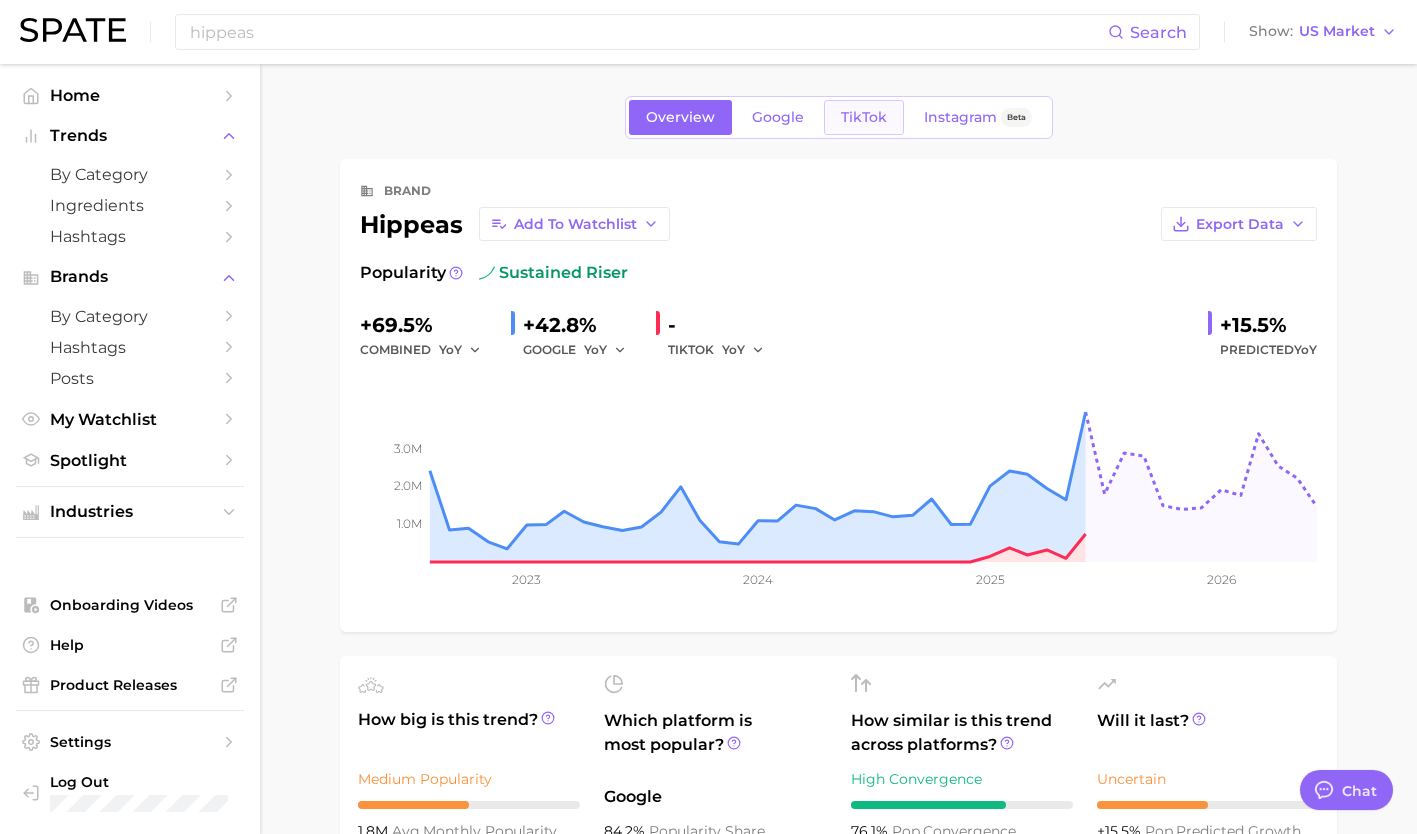 click on "TikTok" at bounding box center [864, 117] 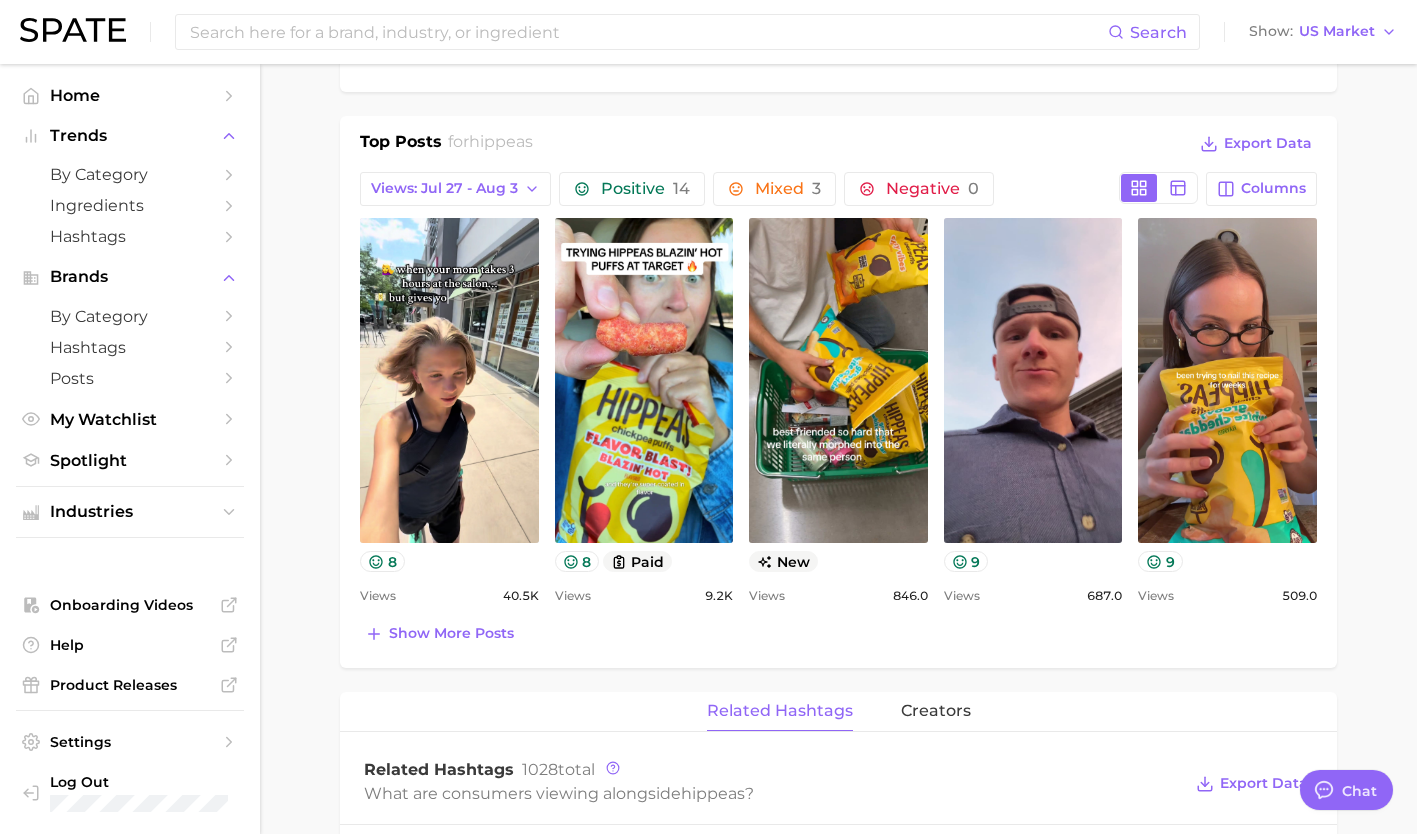 scroll, scrollTop: 797, scrollLeft: 0, axis: vertical 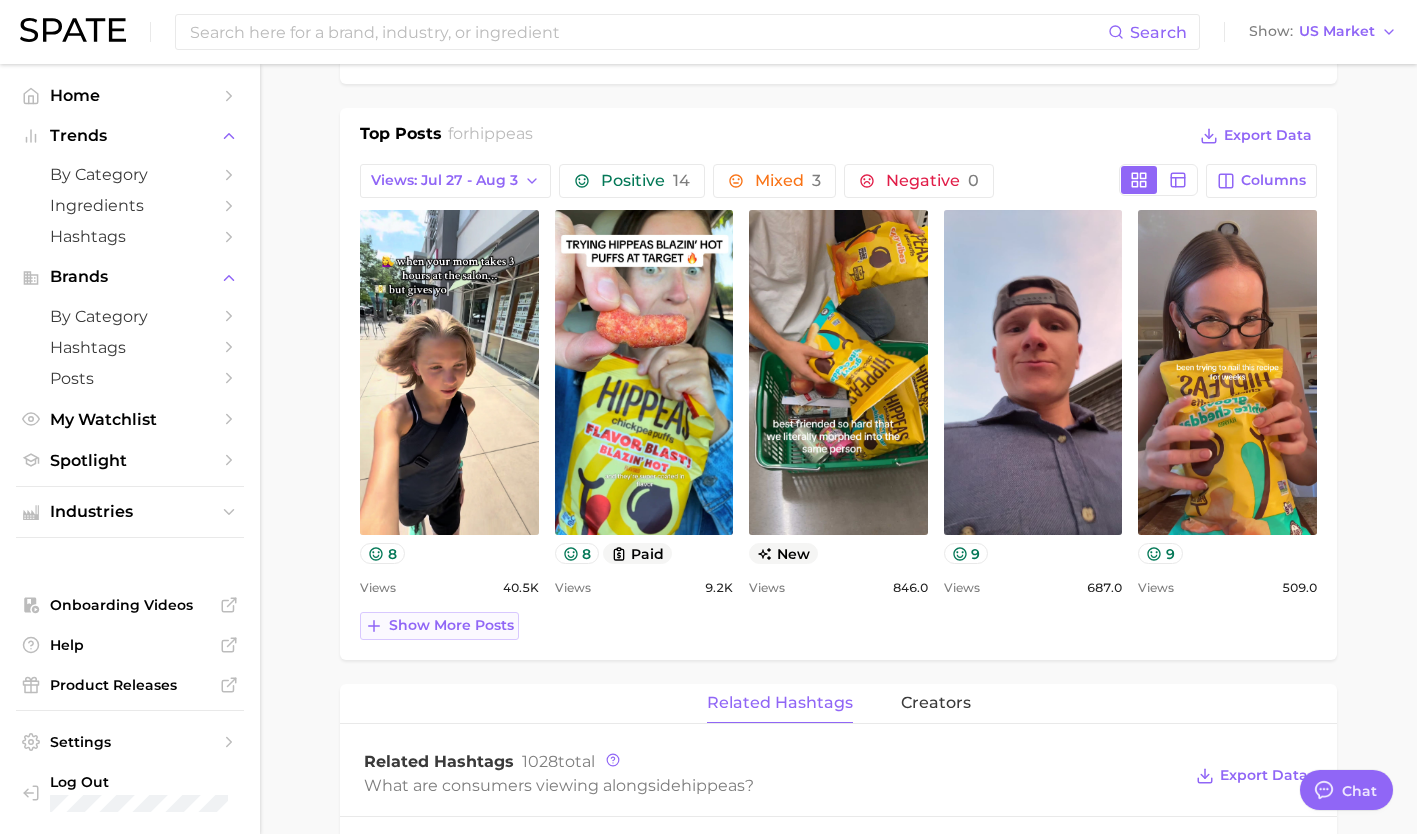 click on "Show more posts" at bounding box center (451, 625) 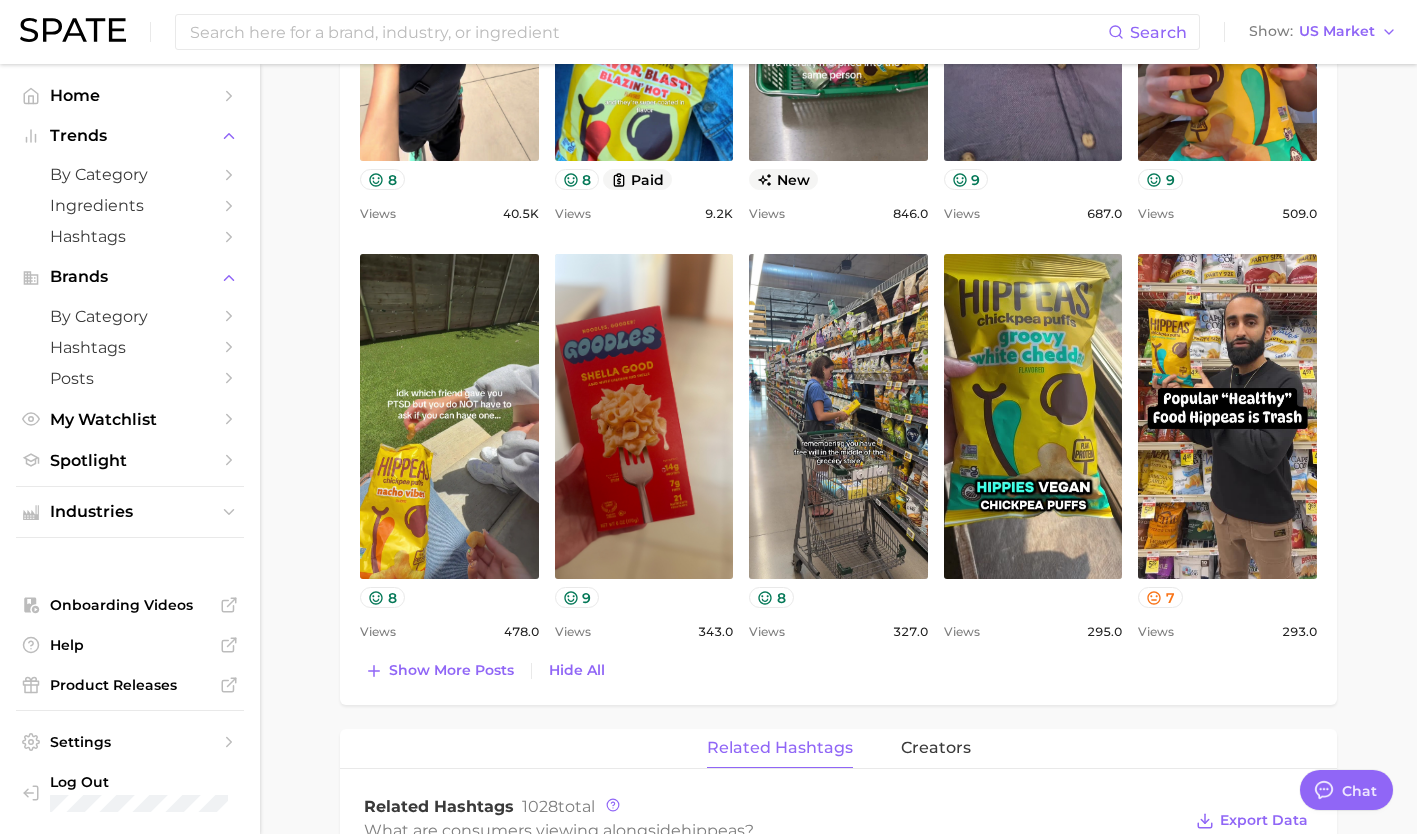 scroll, scrollTop: 1172, scrollLeft: 0, axis: vertical 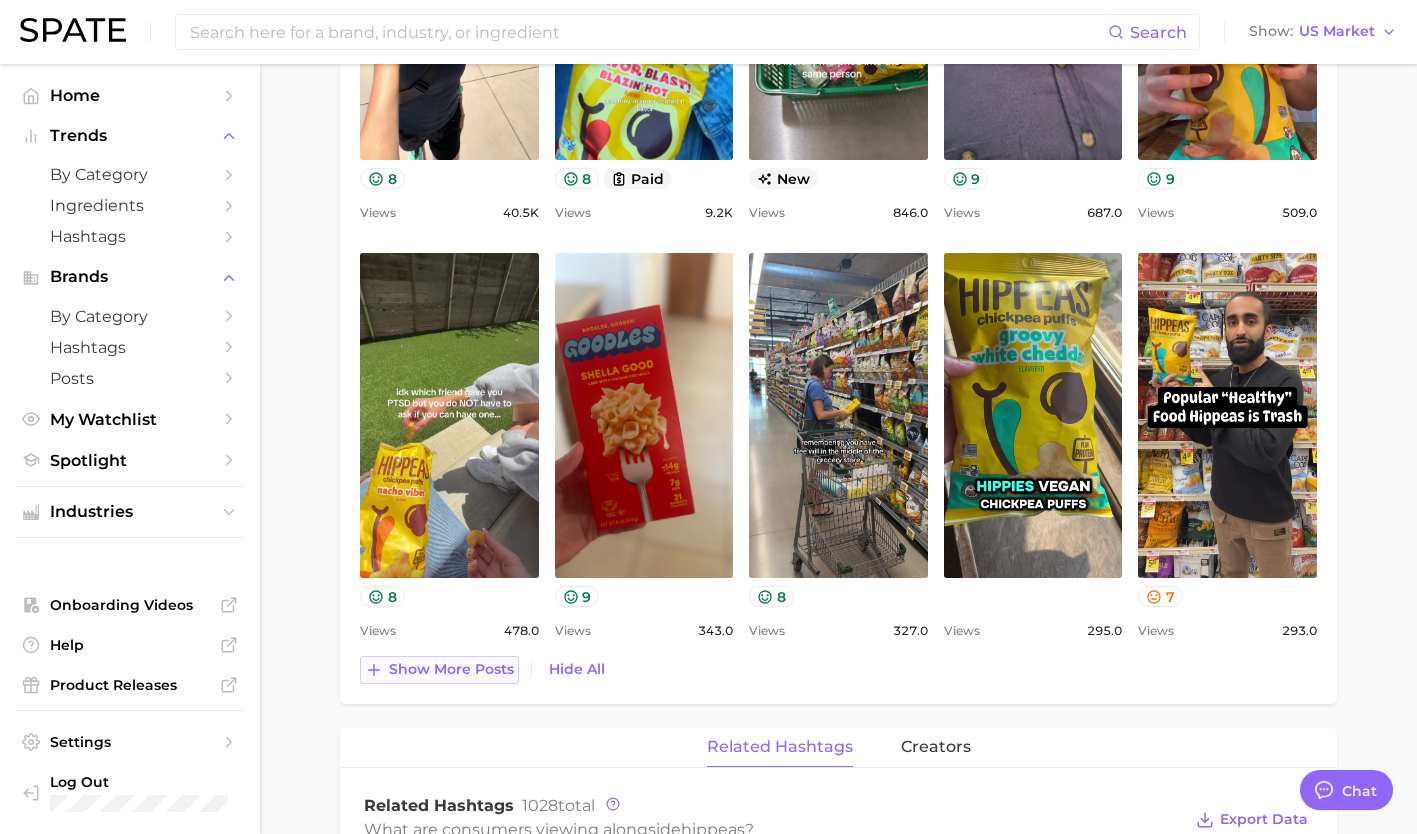 click on "Show more posts" at bounding box center (451, 669) 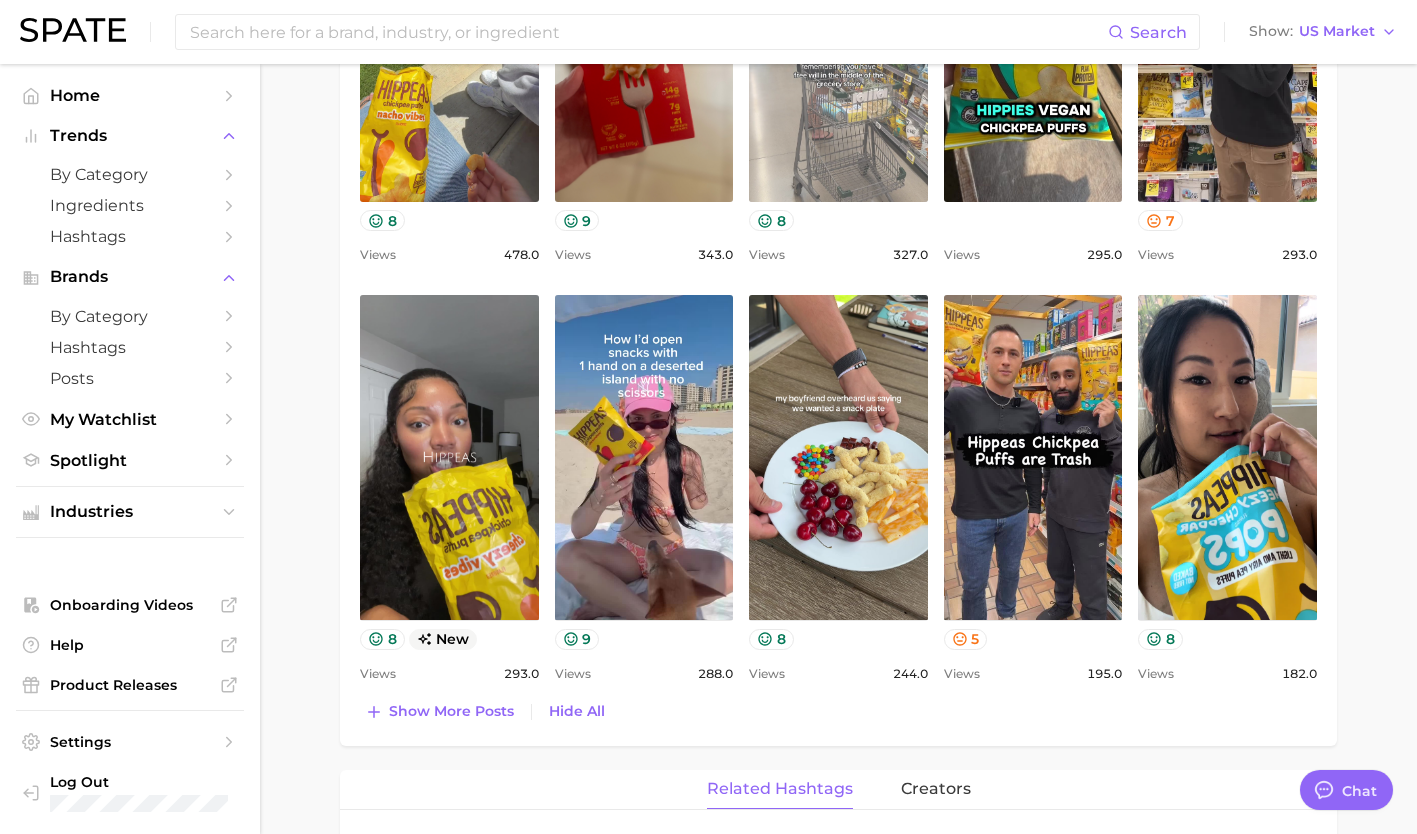 scroll, scrollTop: 1549, scrollLeft: 0, axis: vertical 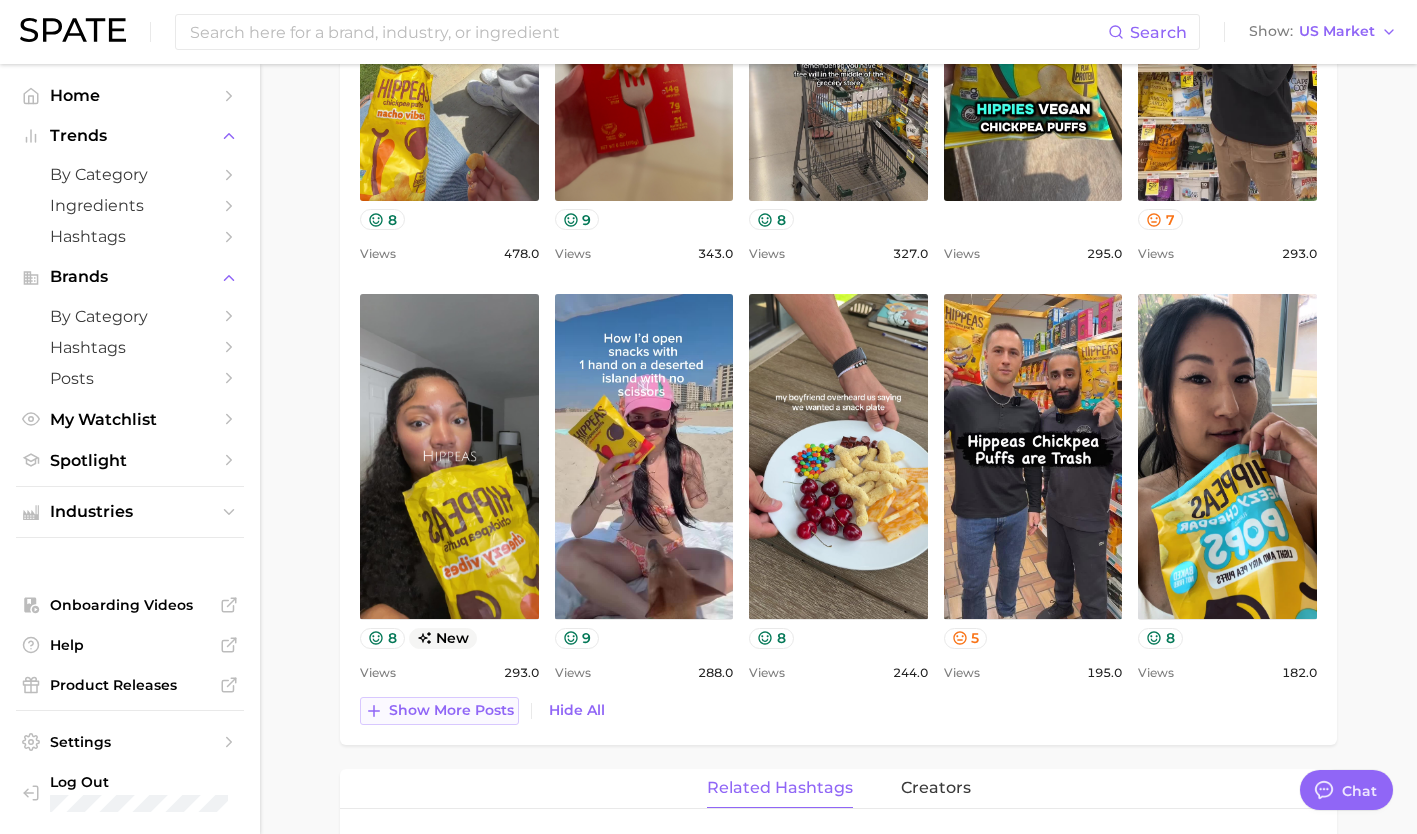 click on "Show more posts" at bounding box center (451, 710) 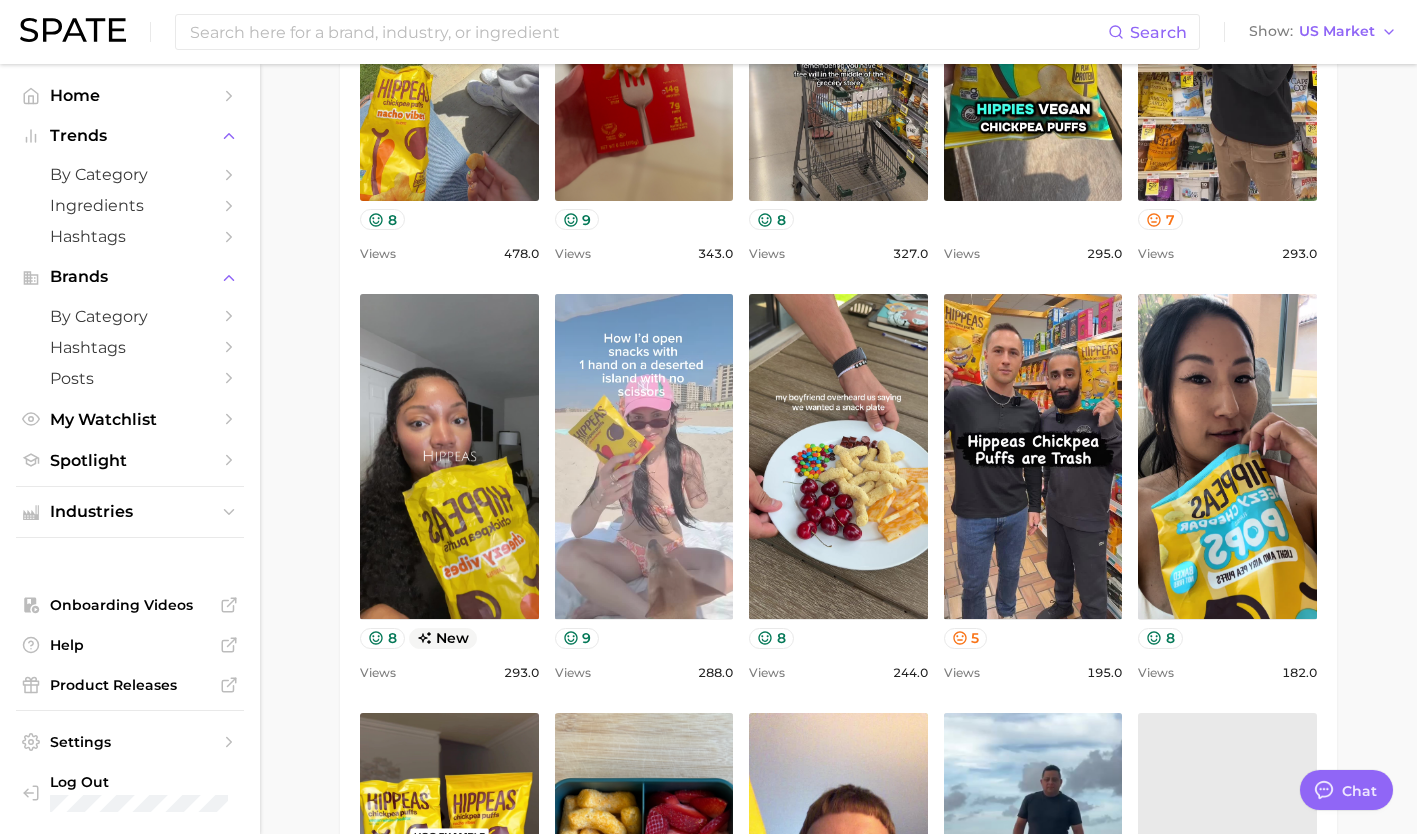 scroll, scrollTop: 0, scrollLeft: 0, axis: both 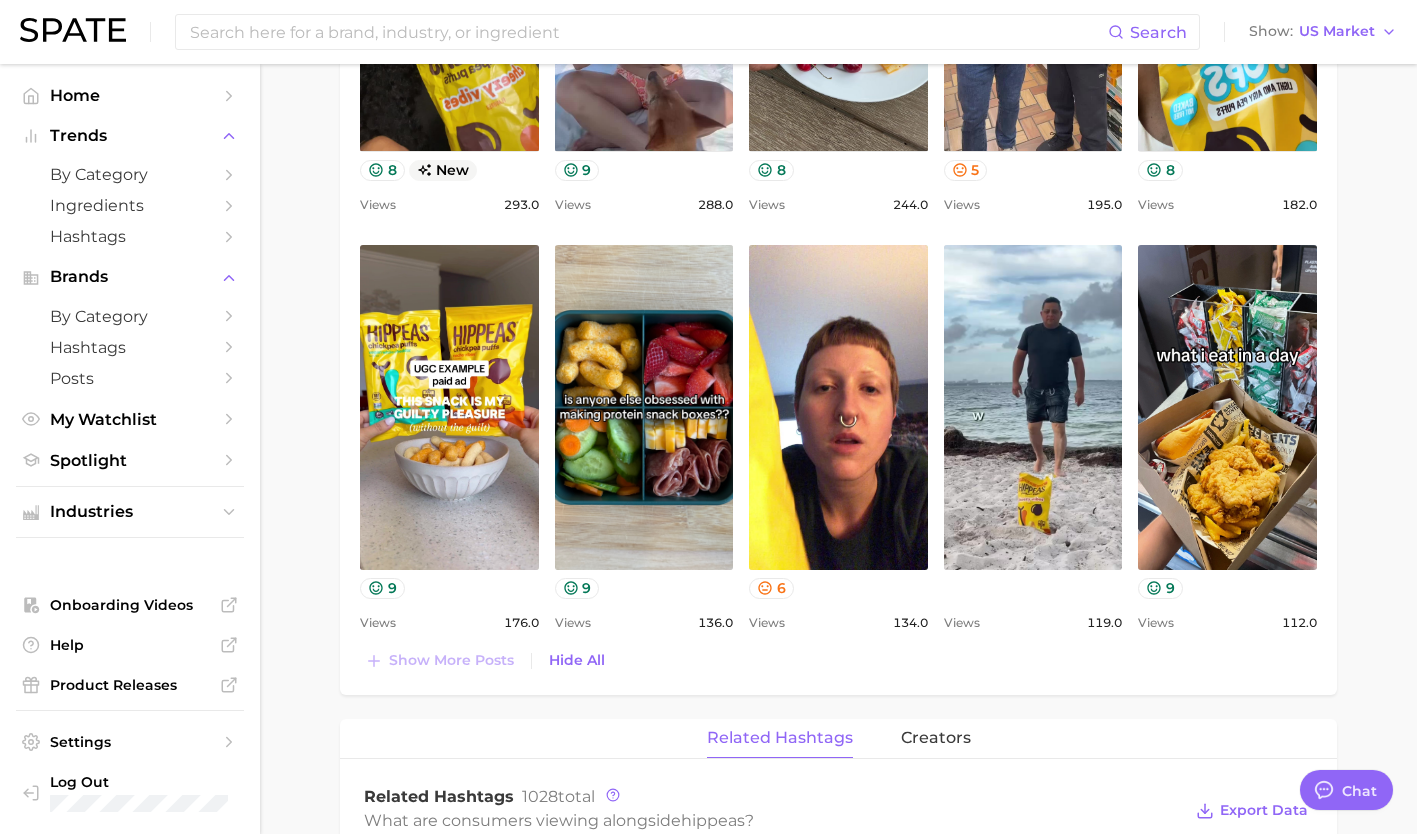 click on "view post on TikTok 9" at bounding box center [449, 422] 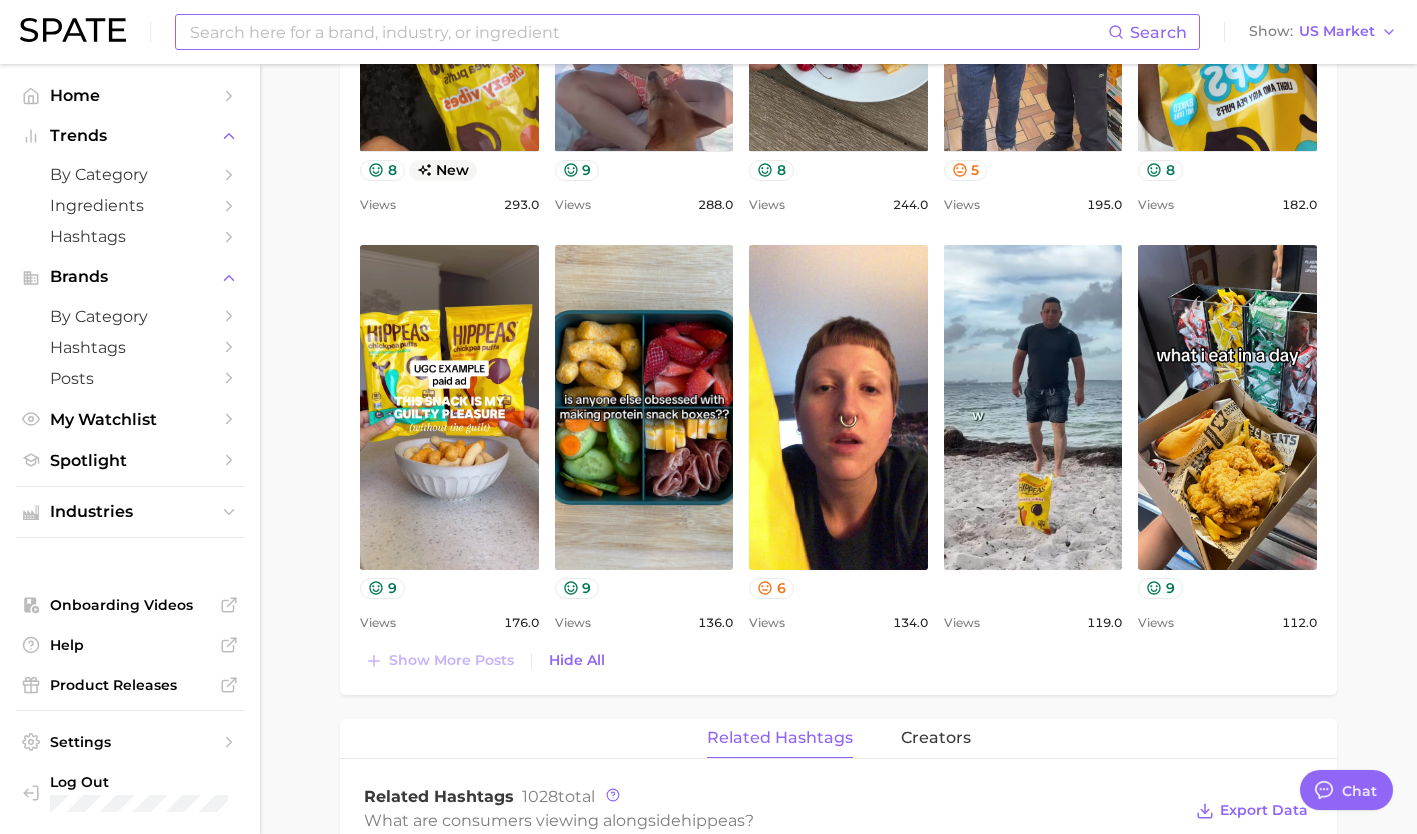 click at bounding box center (648, 32) 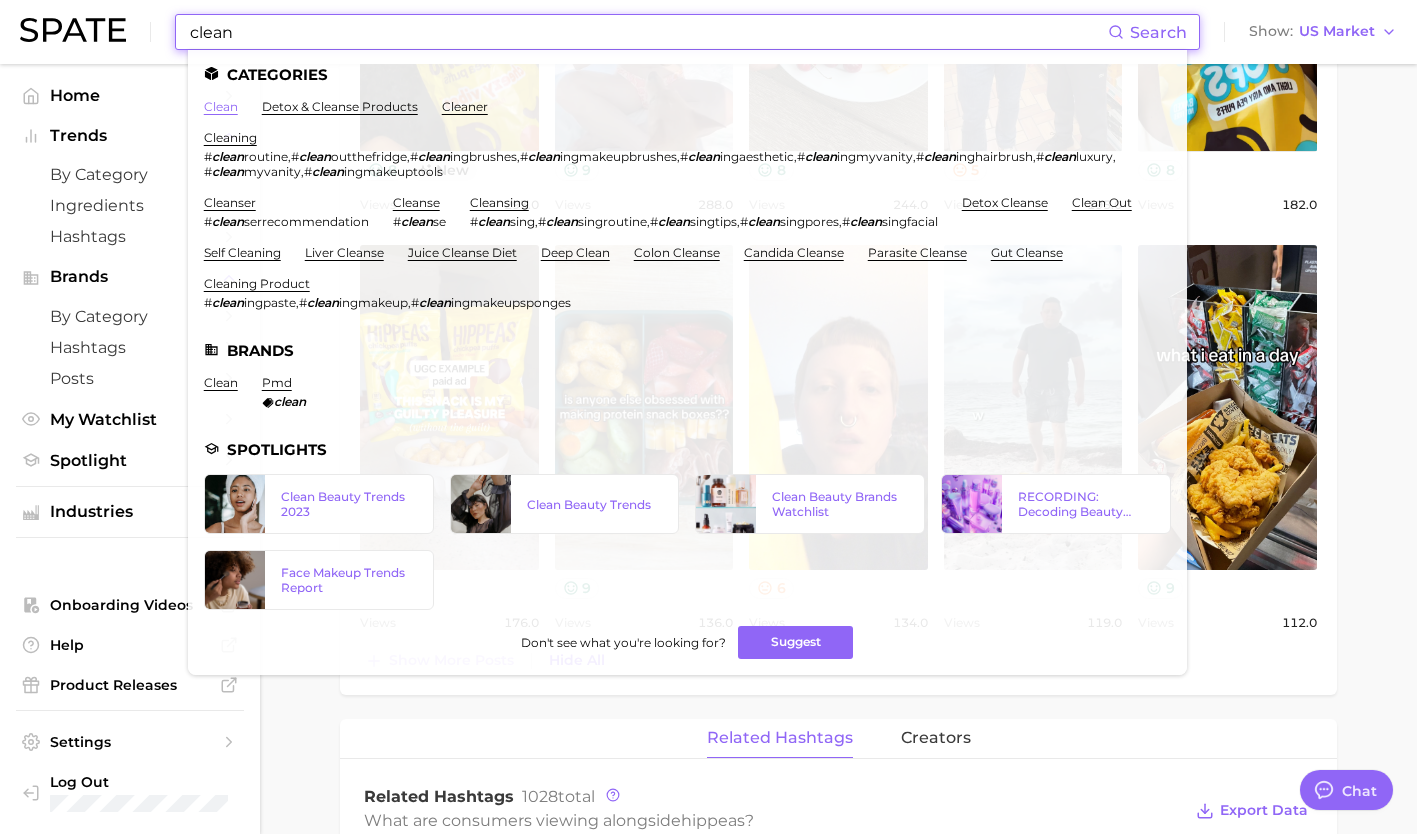 type on "clean" 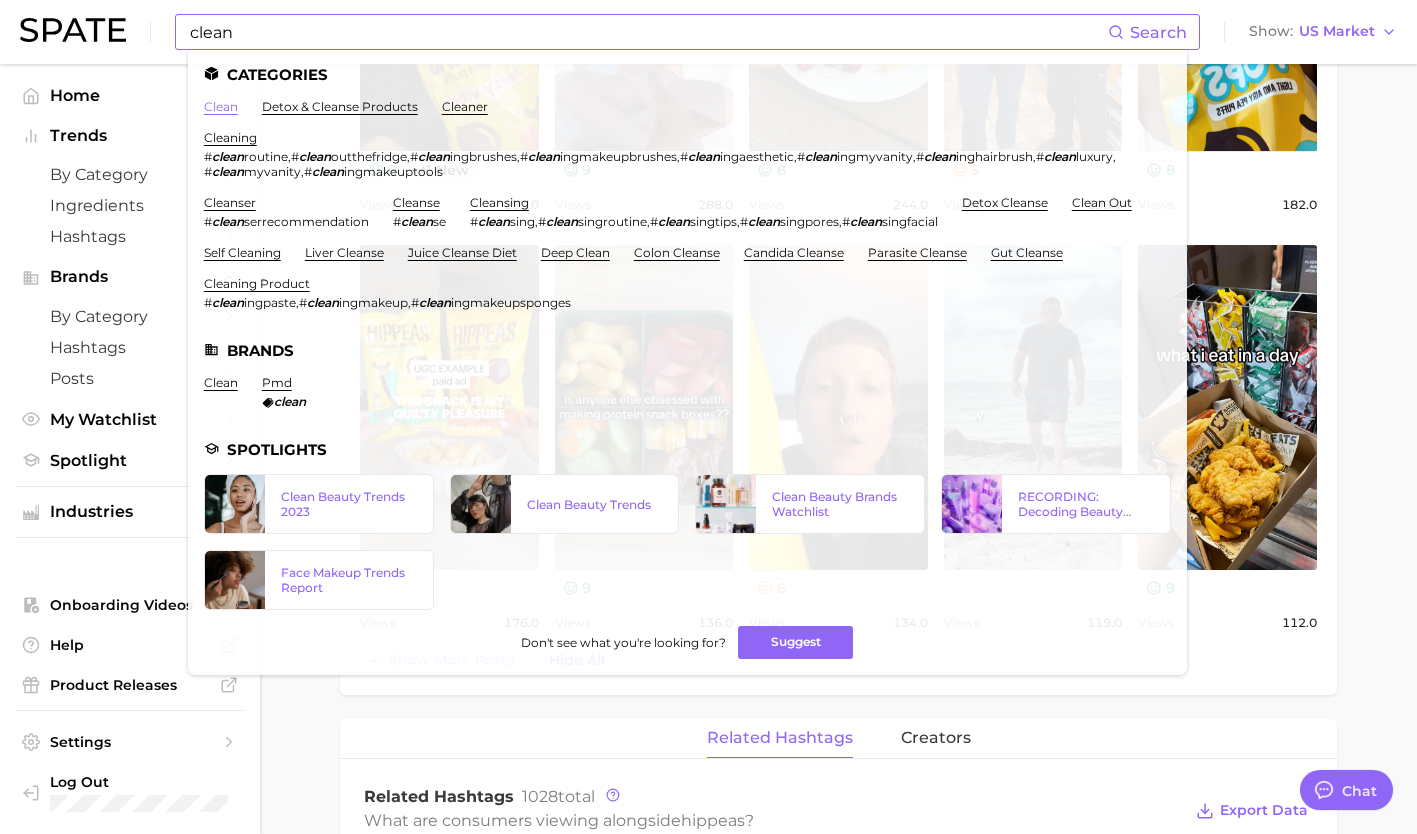 click on "clean" at bounding box center [221, 106] 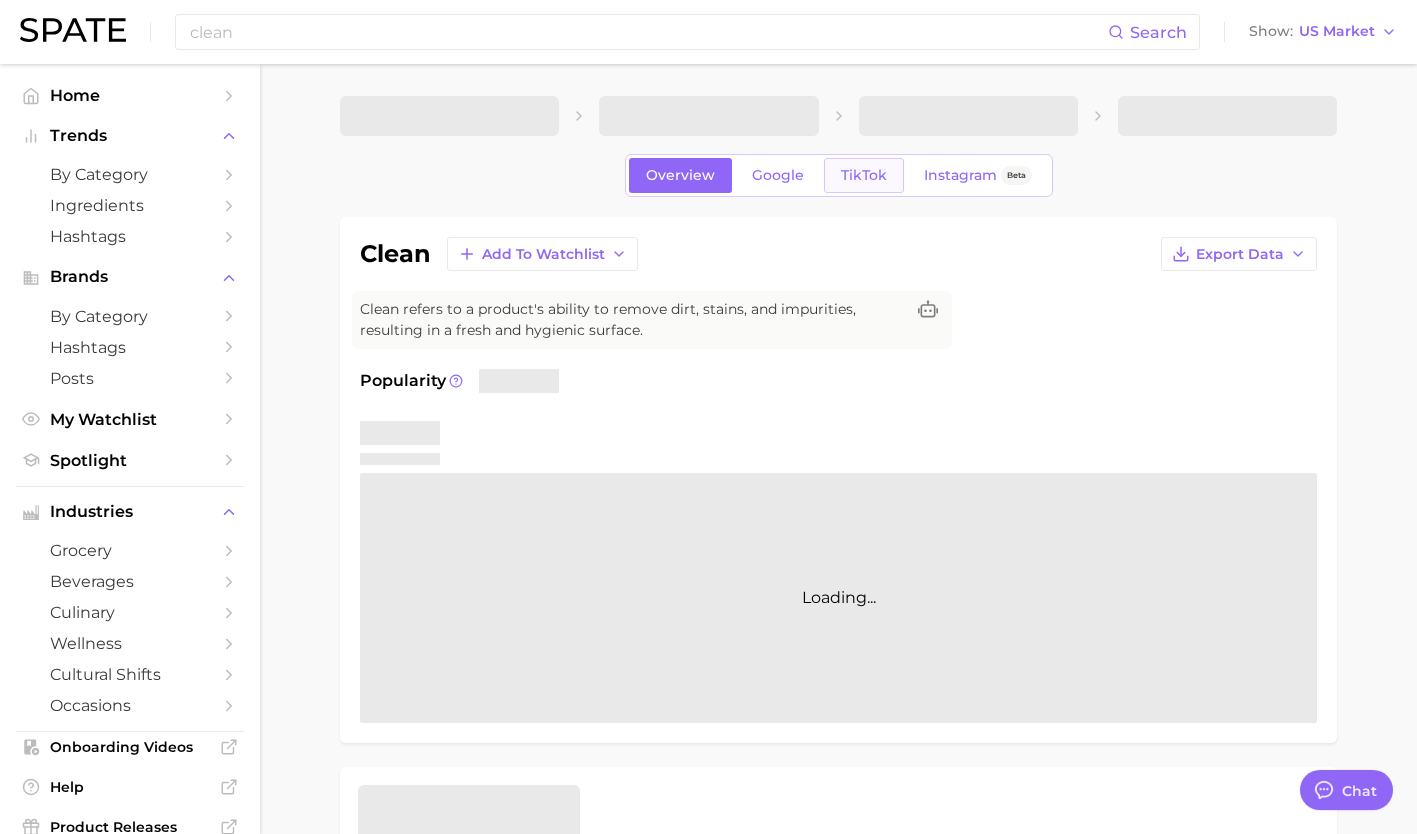 click on "TikTok" at bounding box center (864, 175) 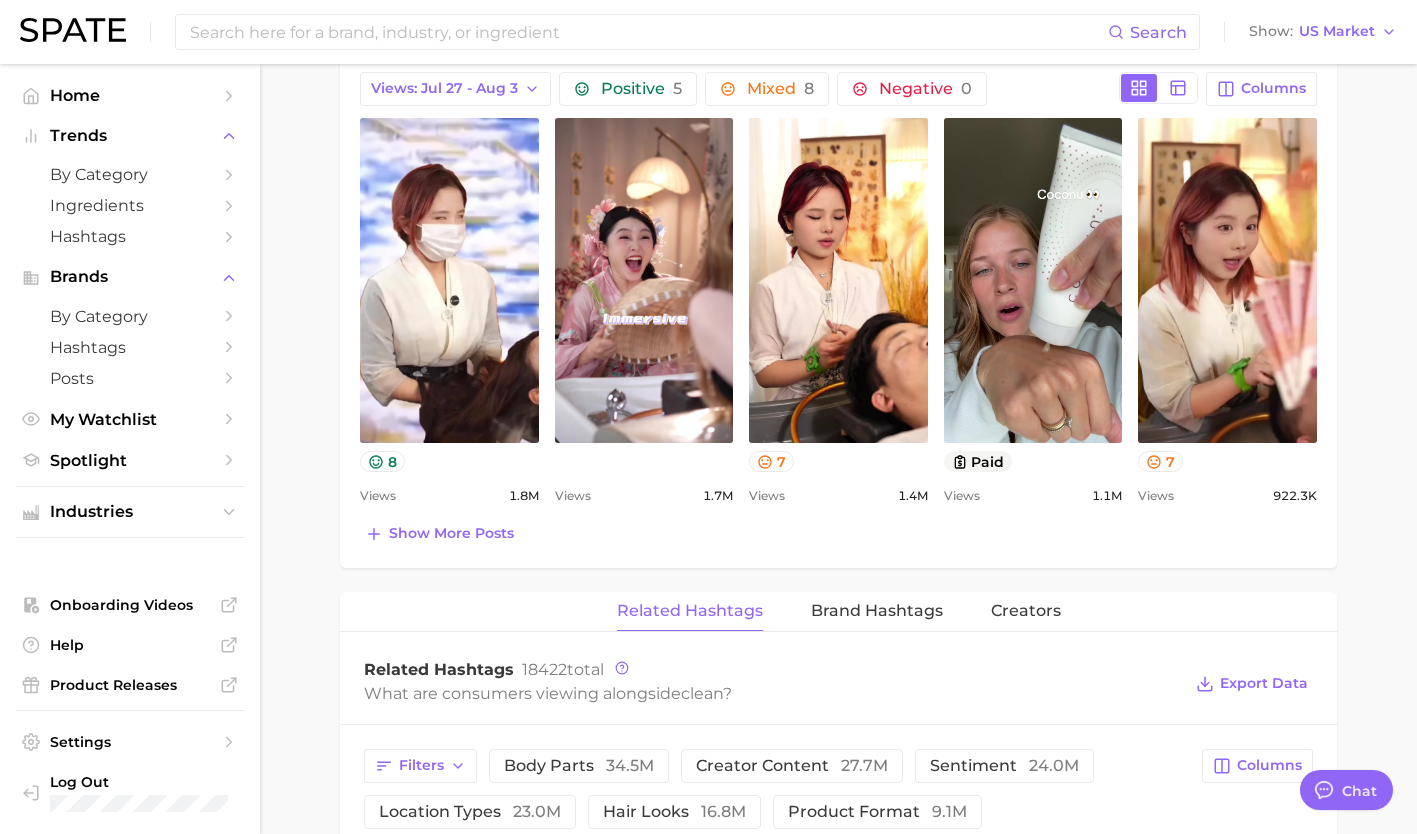 scroll, scrollTop: 1027, scrollLeft: 0, axis: vertical 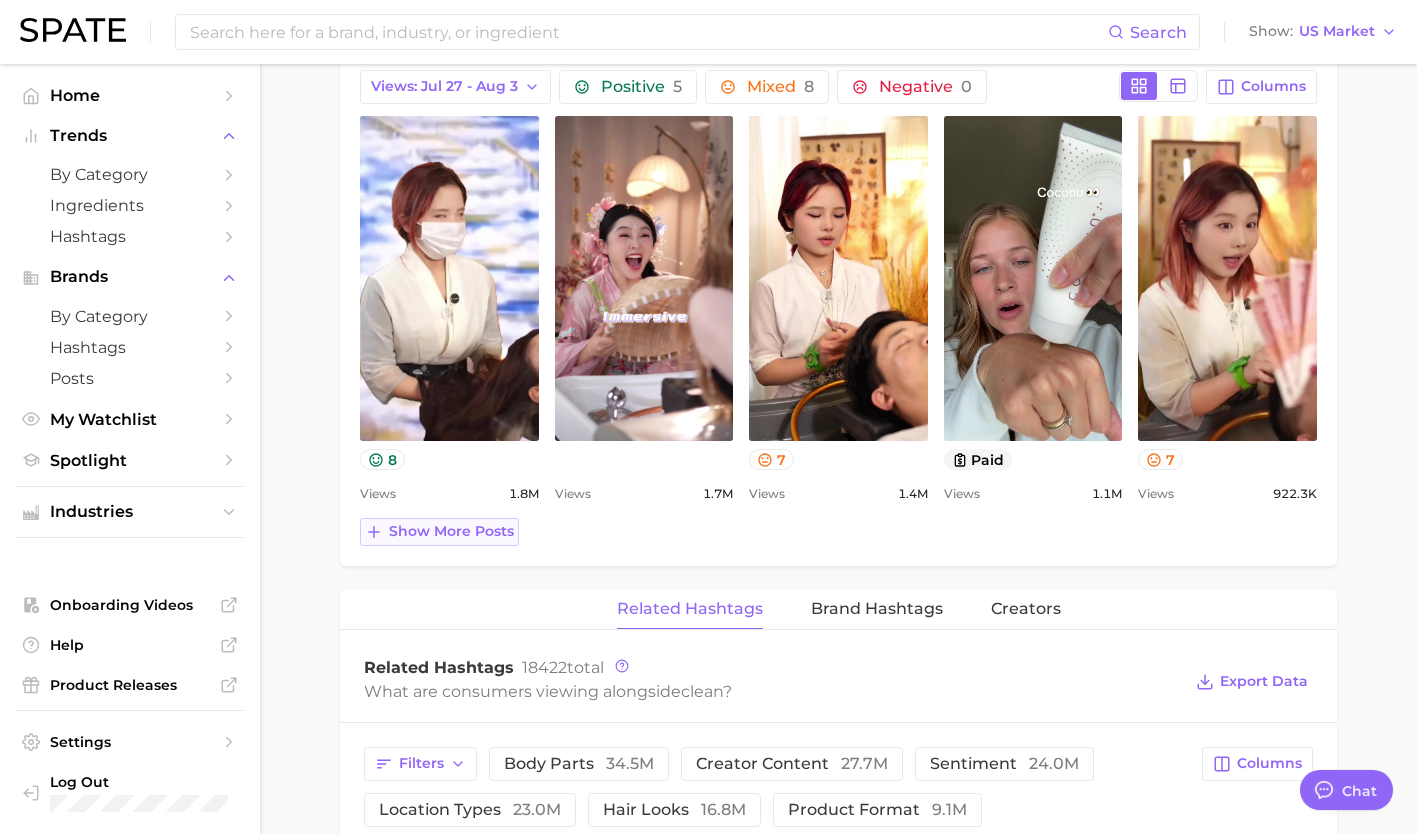 click on "Show more posts" at bounding box center [439, 532] 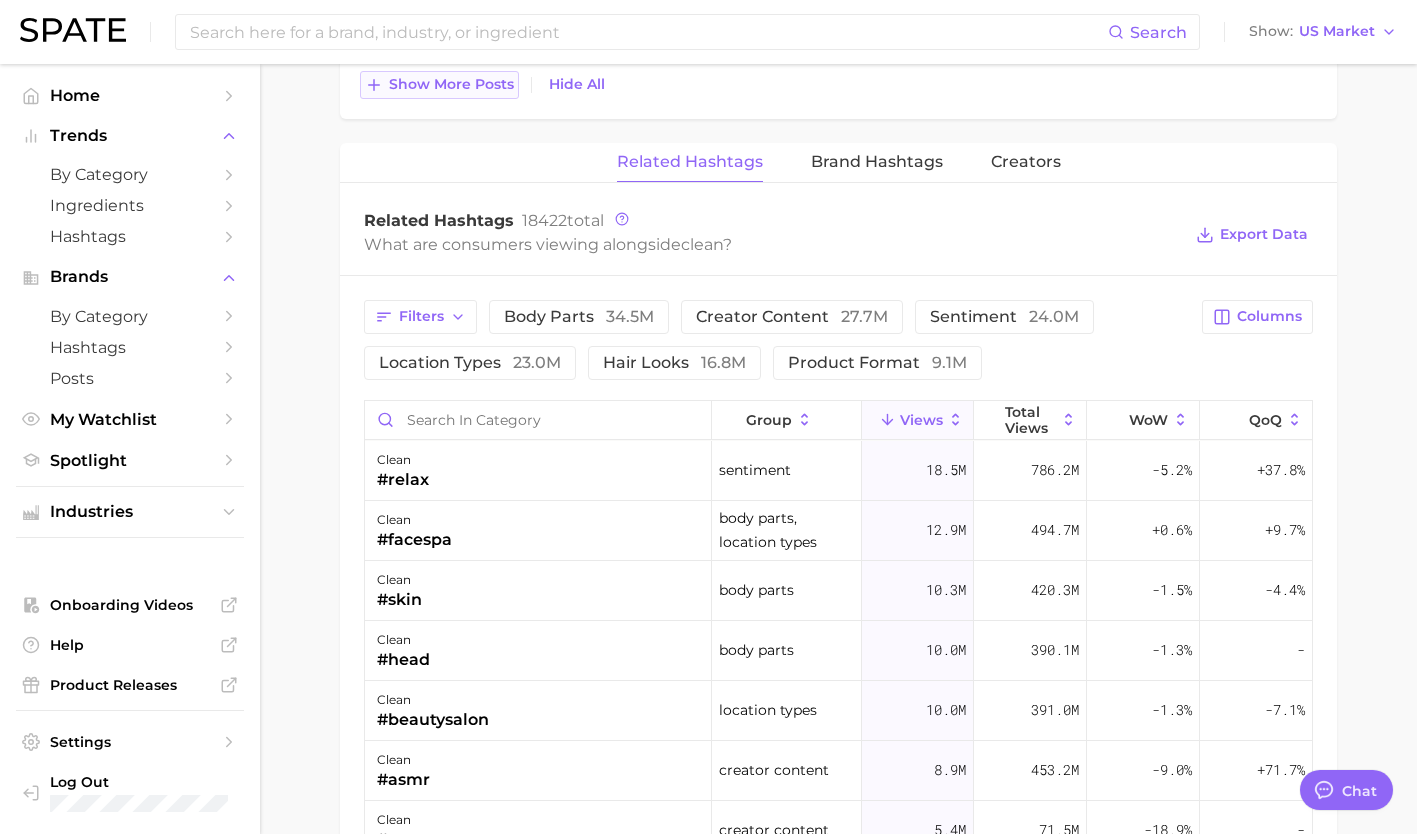 scroll, scrollTop: 1889, scrollLeft: 0, axis: vertical 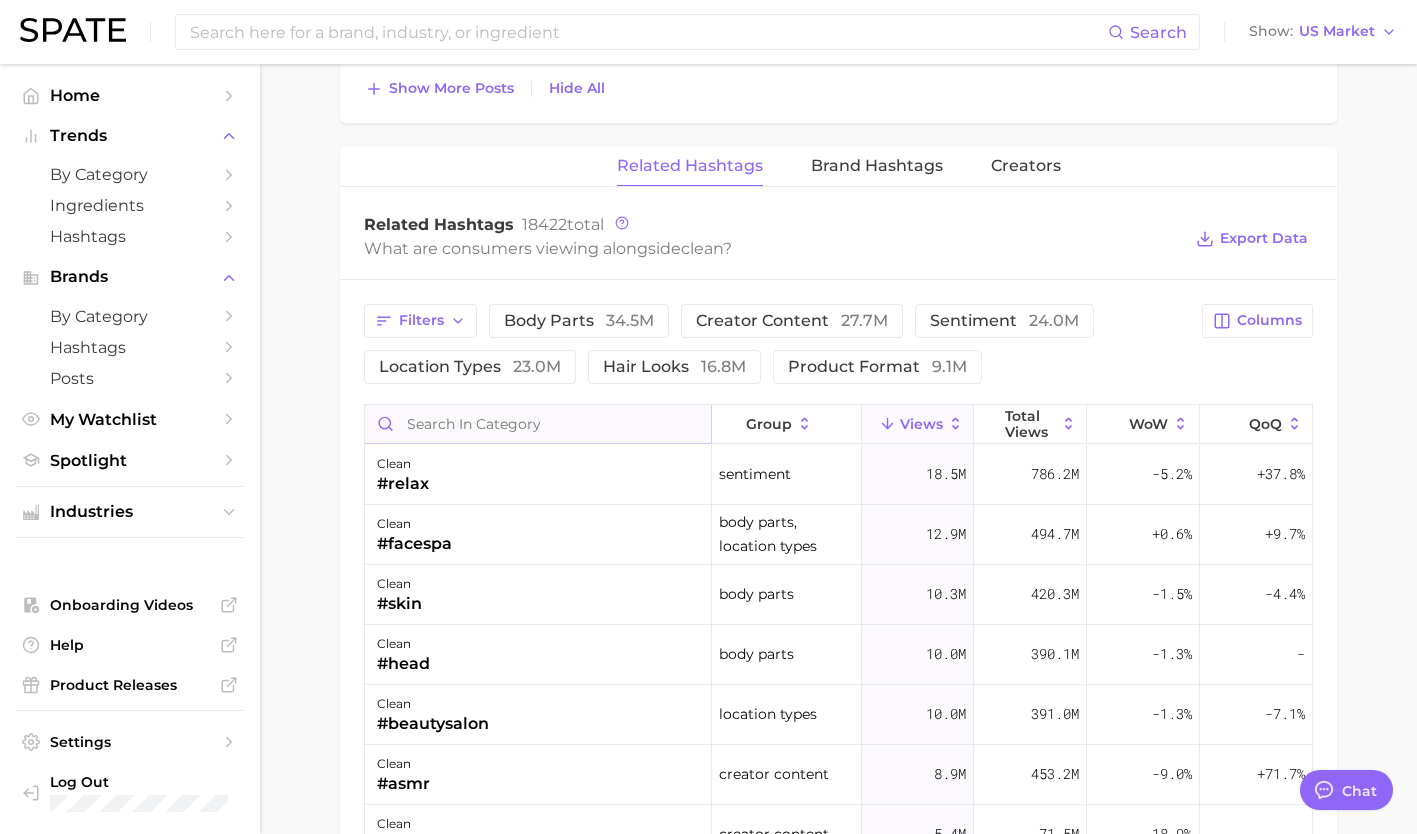 click at bounding box center (538, 424) 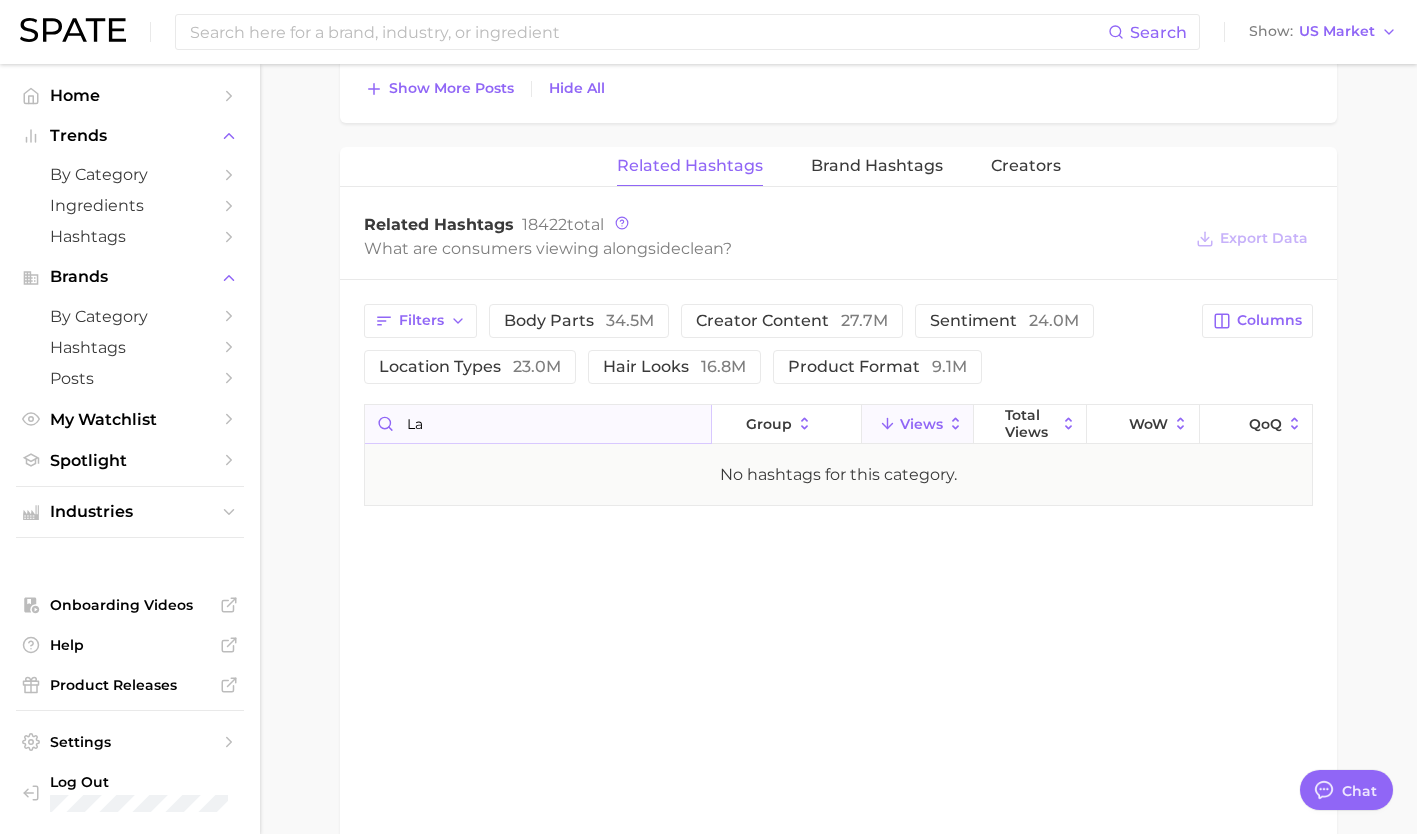 type on "l" 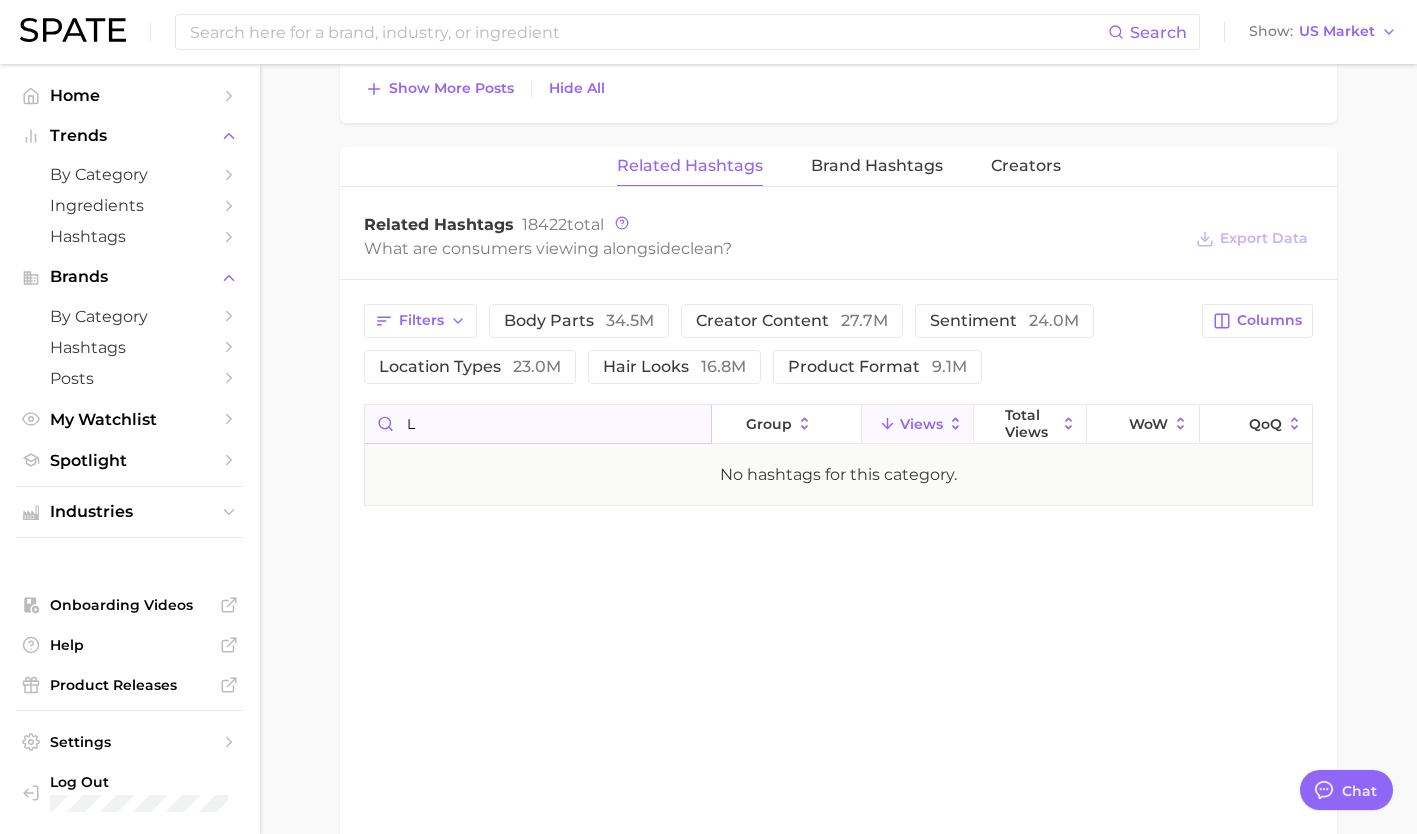 type 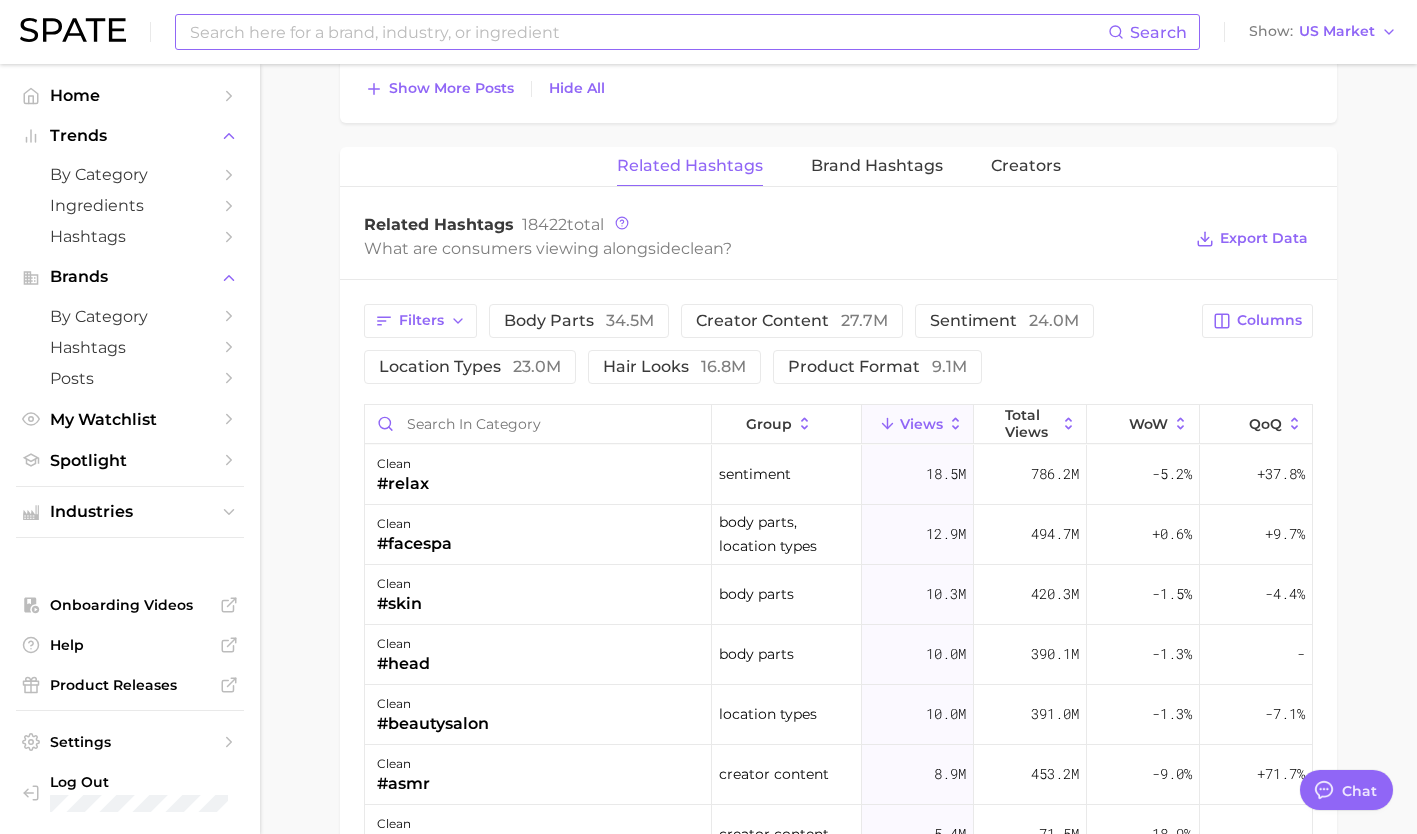 click at bounding box center [648, 32] 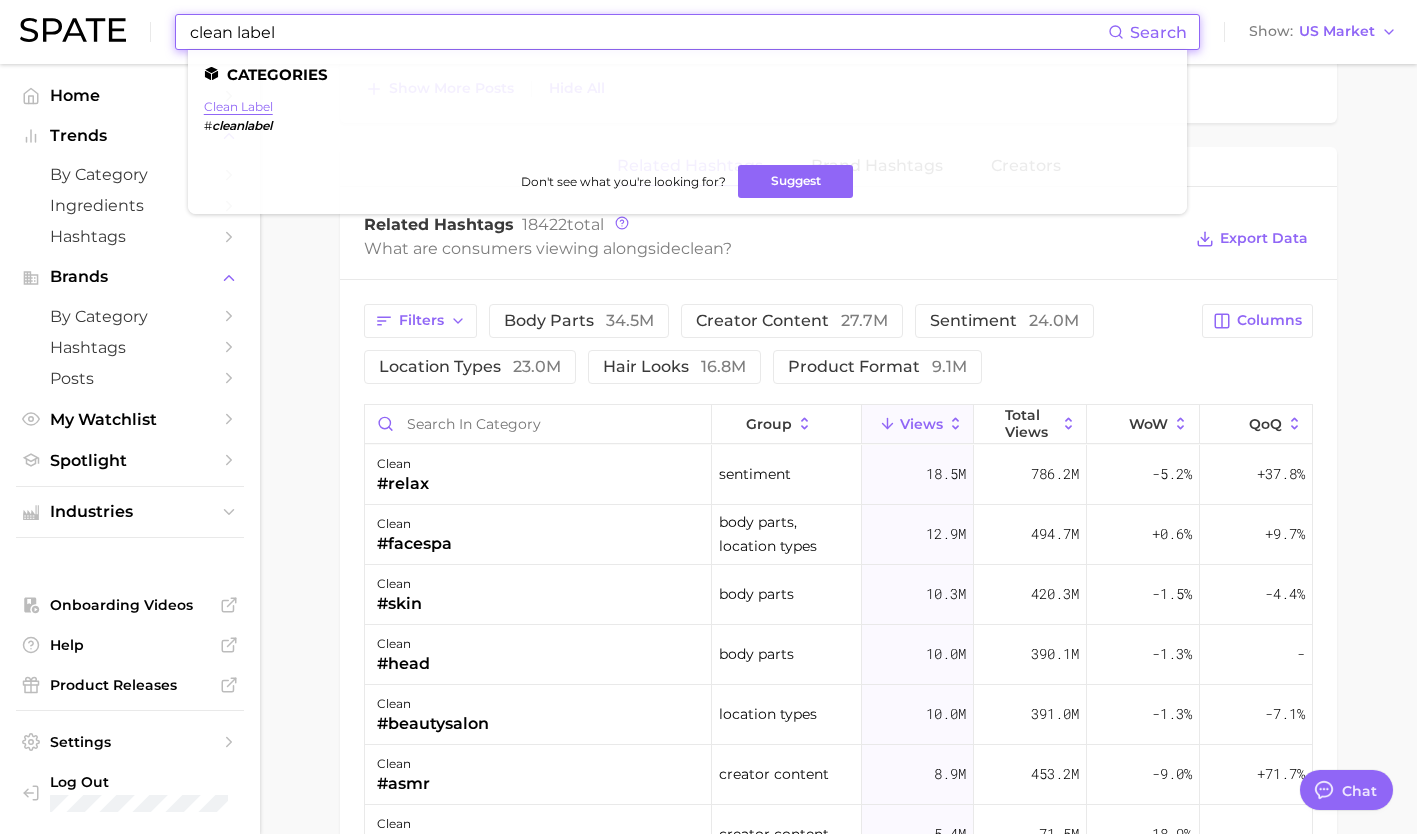 type on "clean label" 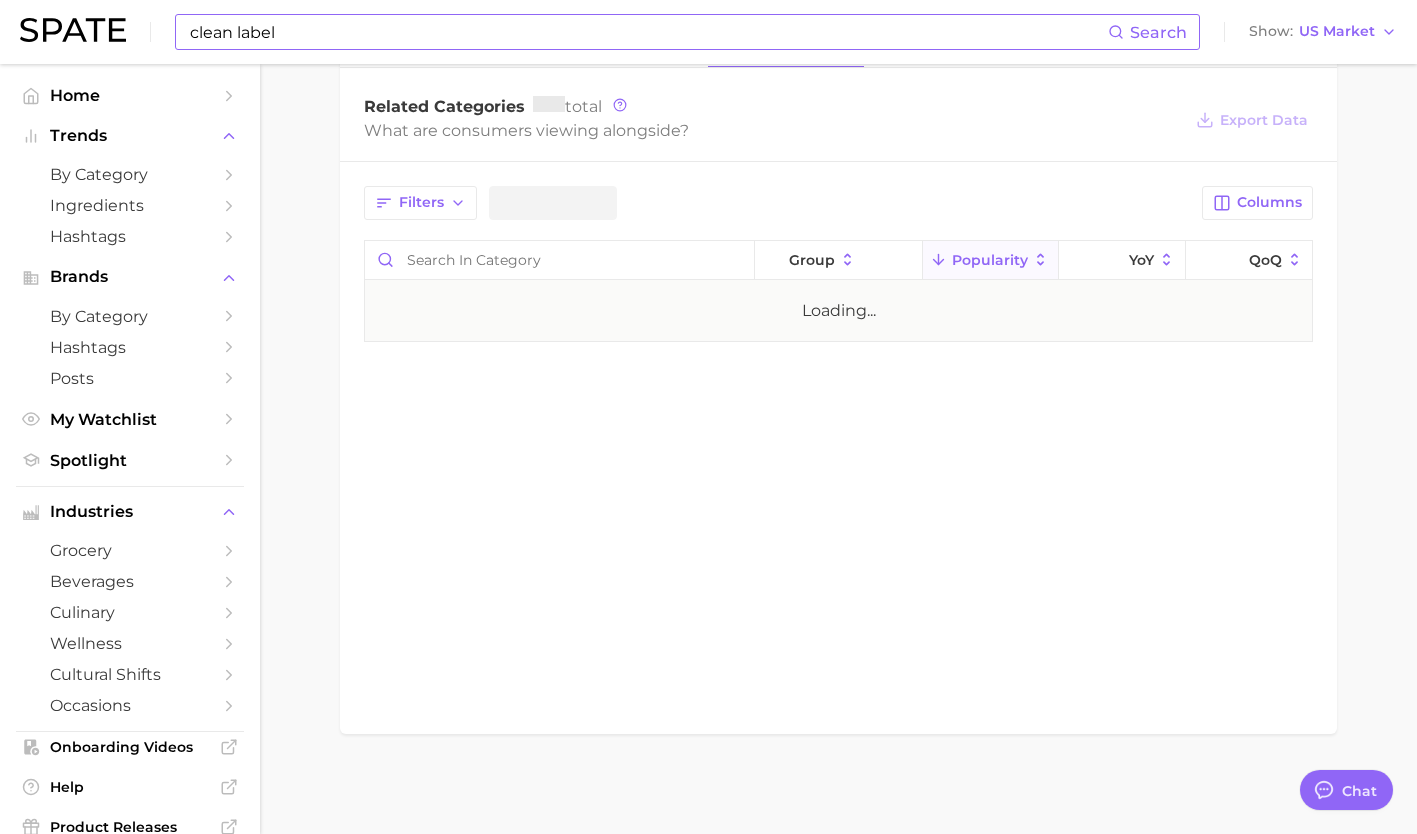 scroll, scrollTop: 0, scrollLeft: 0, axis: both 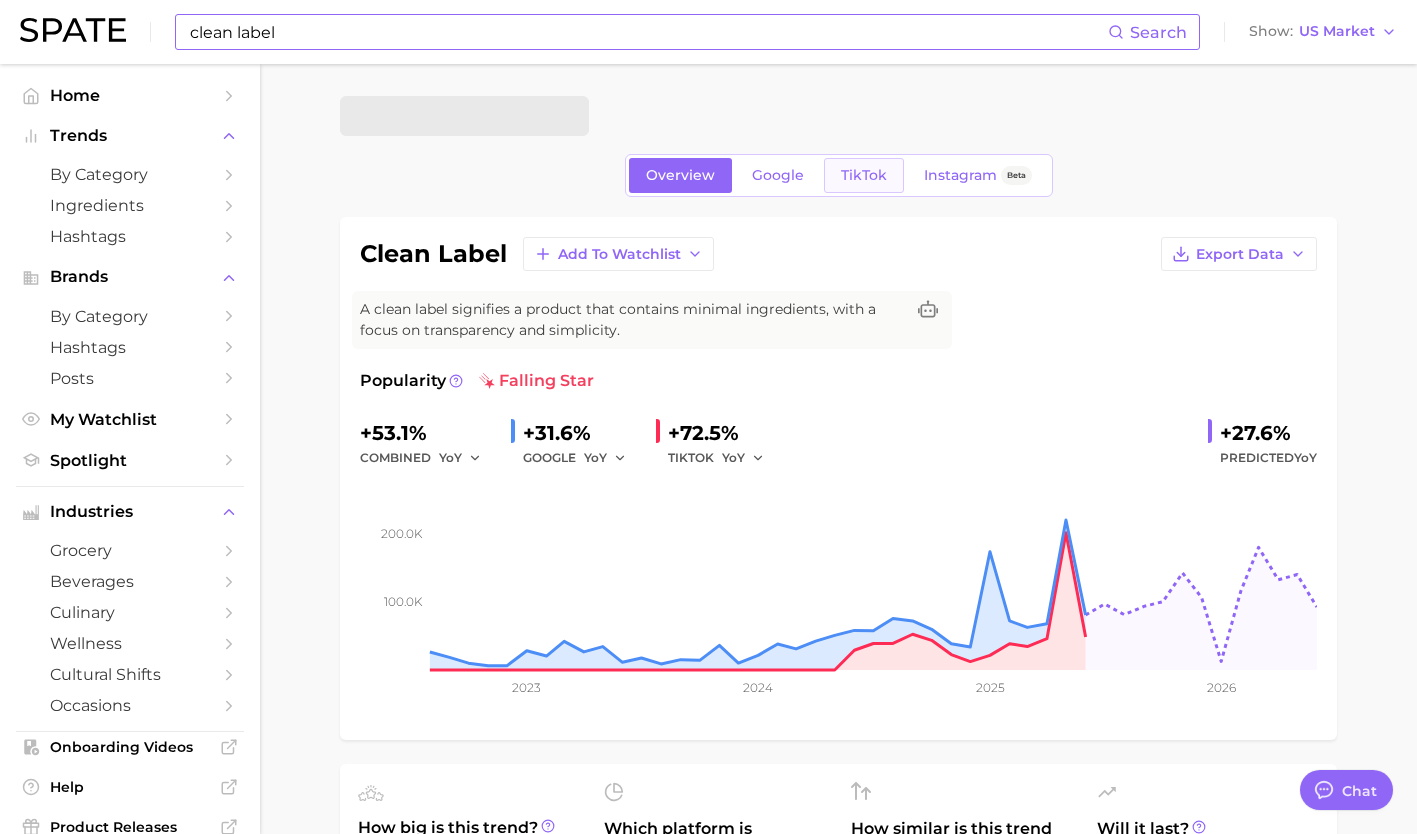 click on "TikTok" at bounding box center (864, 175) 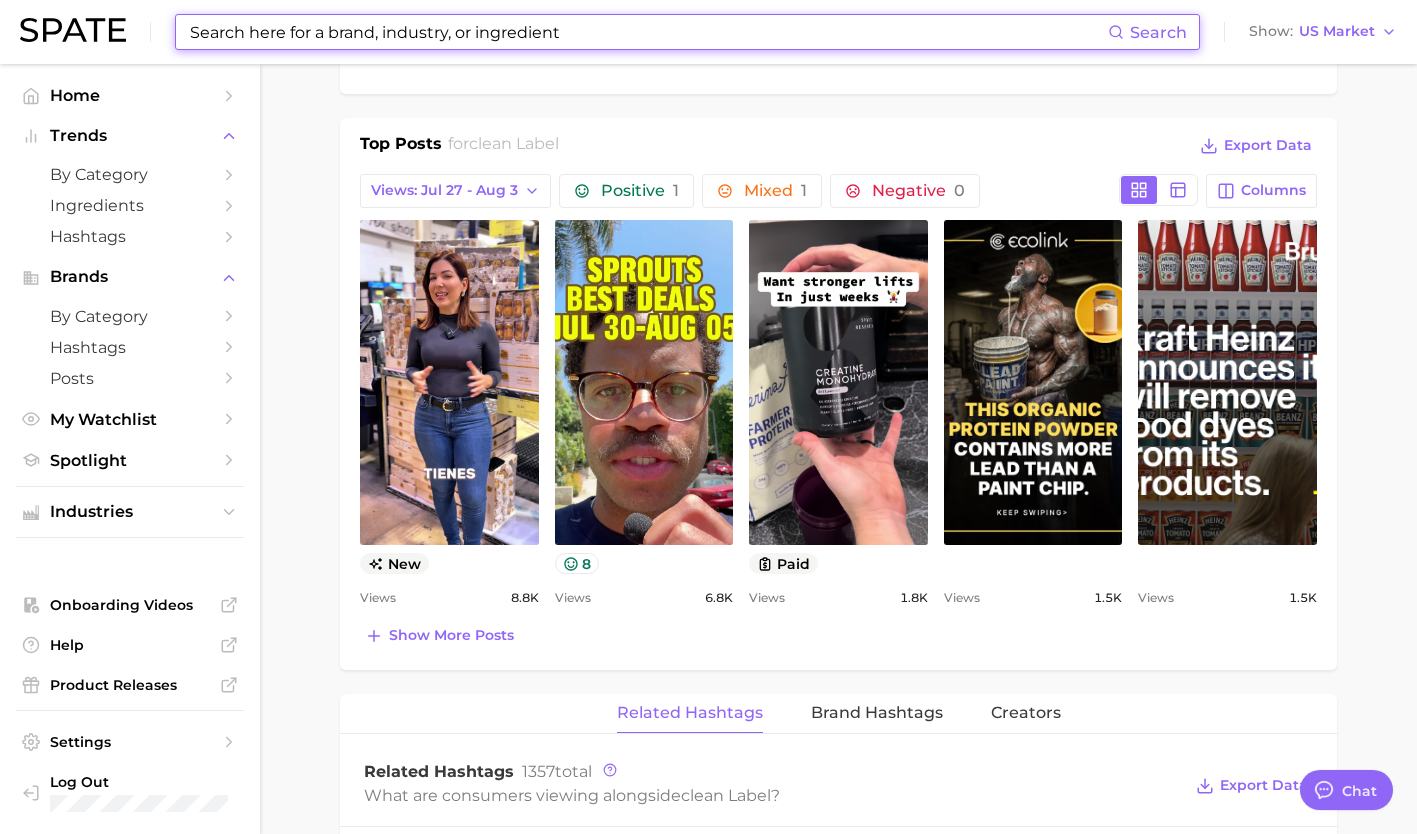 scroll, scrollTop: 900, scrollLeft: 0, axis: vertical 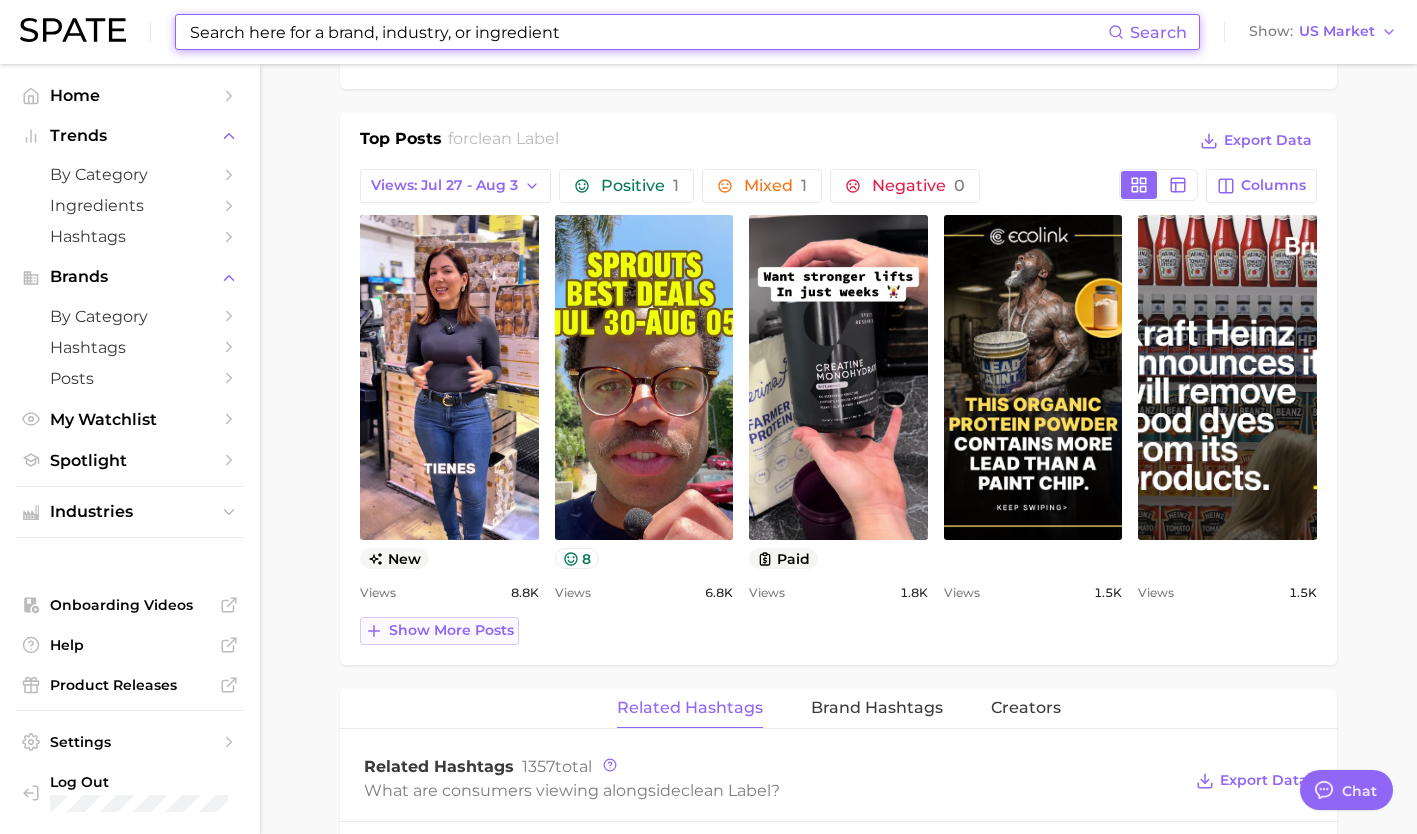 click on "Show more posts" at bounding box center [451, 630] 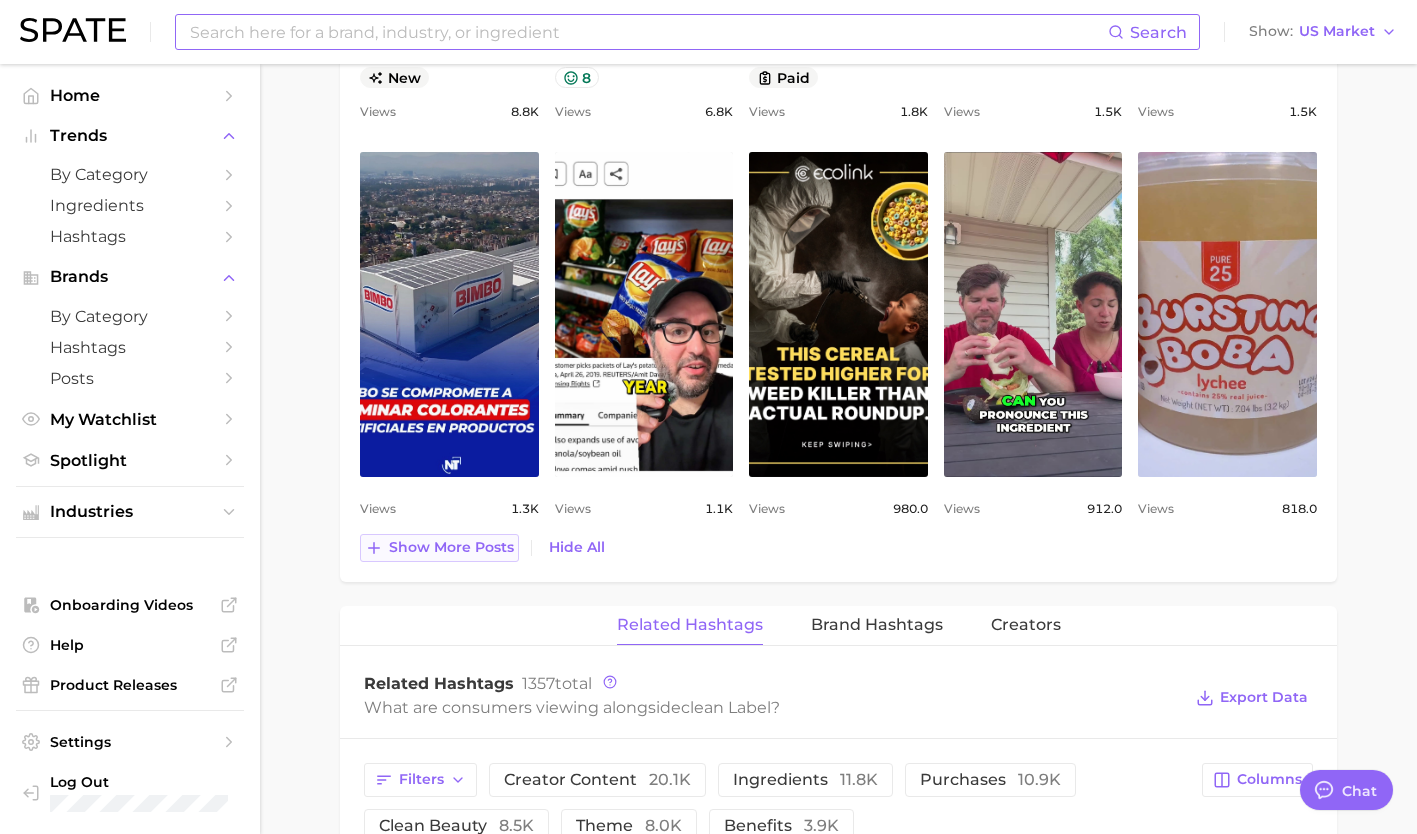scroll, scrollTop: 1382, scrollLeft: 0, axis: vertical 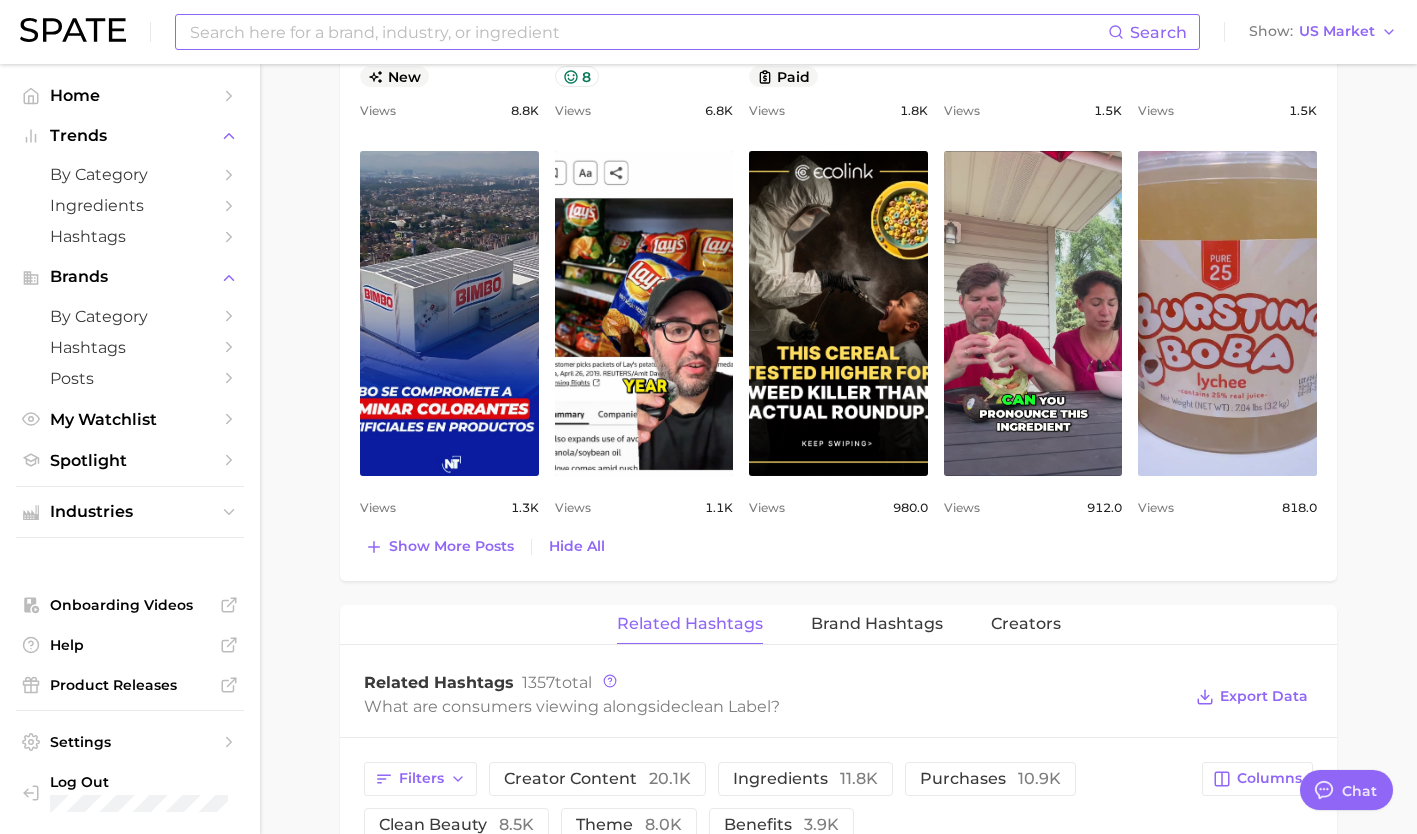 click on "Show more posts" at bounding box center (439, 547) 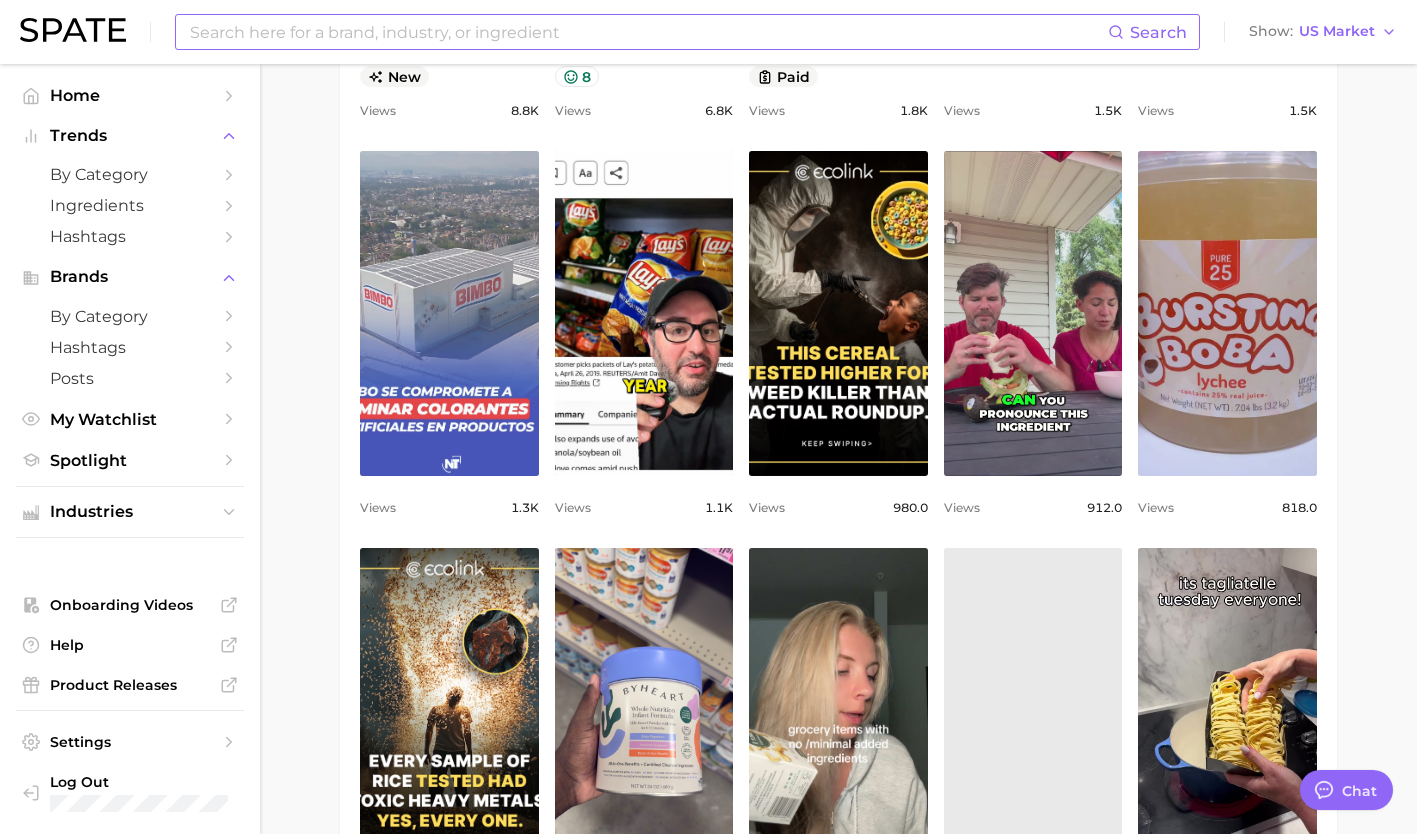 scroll, scrollTop: 0, scrollLeft: 0, axis: both 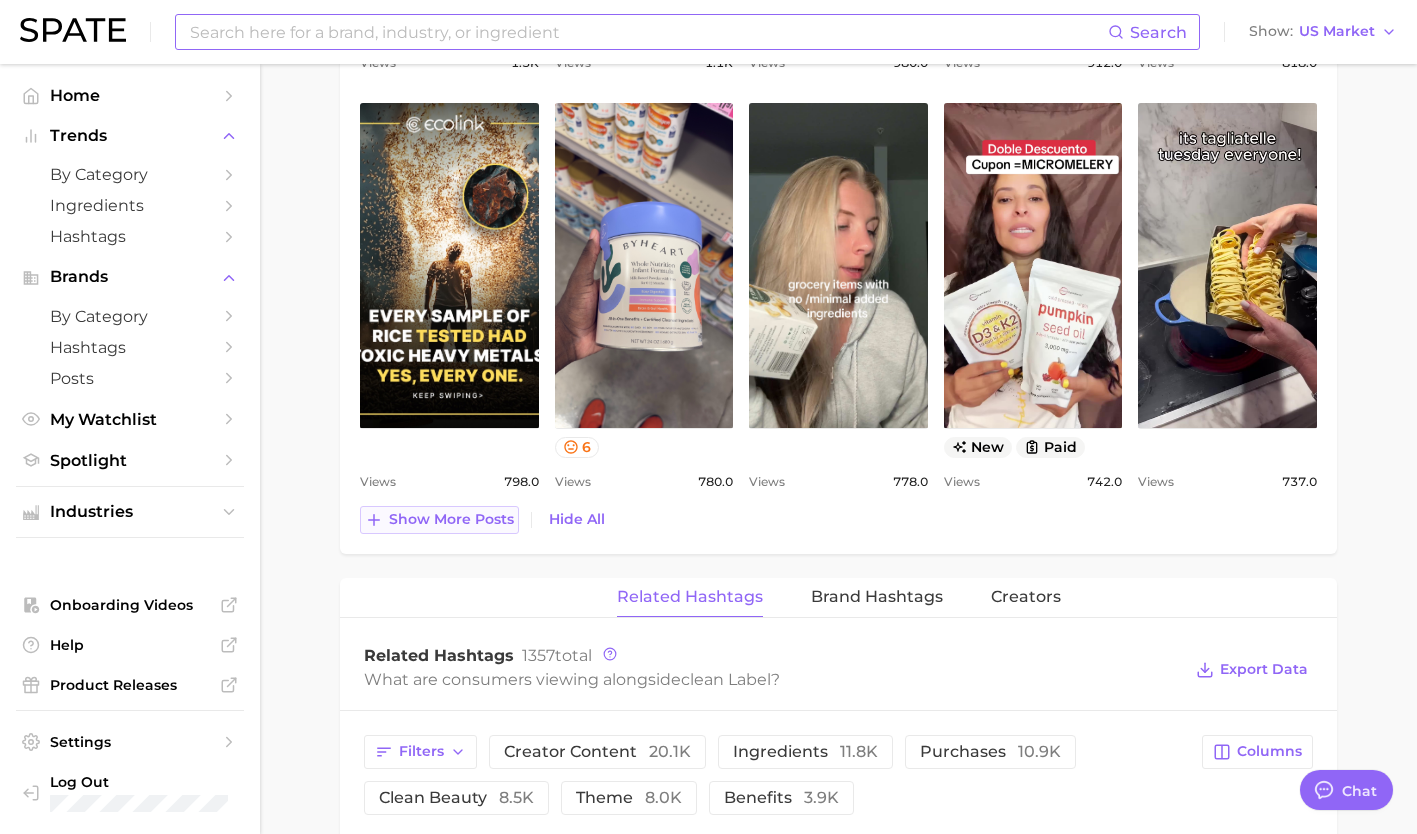 click on "Top Posts for  clean label Export Data Views: Jul 27 - Aug 3 Positive 1 Mixed 1 Negative 0 Columns view post on TikTok new Views 8.8k view post on TikTok 8 Views 6.8k view post on TikTok paid Views 1.8k view post on TikTok Views 1.5k view post on TikTok Views 1.5k view post on TikTok Views 1.3k view post on TikTok Views 1.1k view post on TikTok Views 980.0 view post on TikTok Views 912.0 view post on TikTok Views 818.0 view post on TikTok Views 798.0 view post on TikTok 6 Views 780.0 view post on TikTok Views 778.0 view post on TikTok new paid Views 742.0 view post on TikTok Views 737.0 Show more posts Hide All" at bounding box center (838, -130) 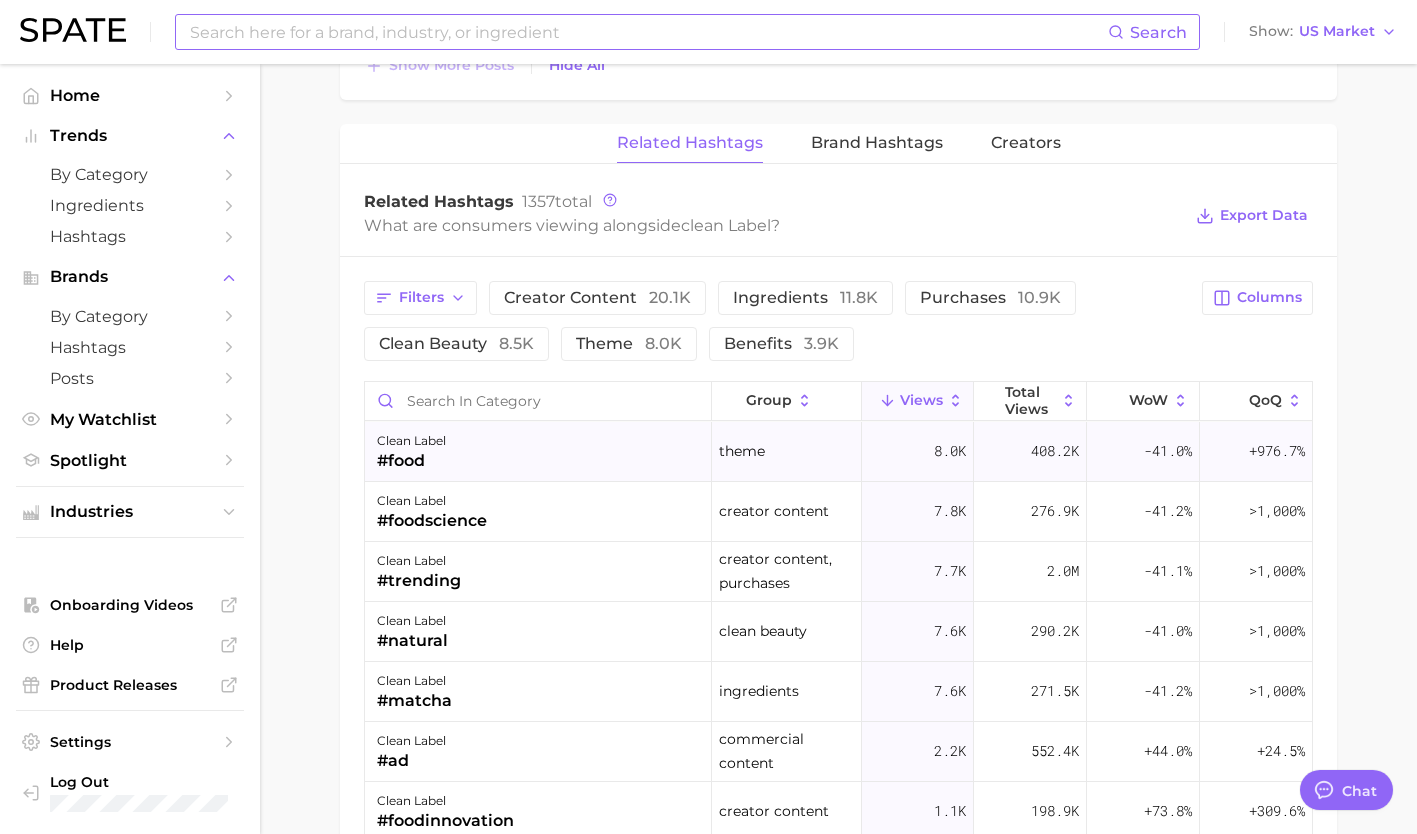 click on "clean label #food" at bounding box center [538, 452] 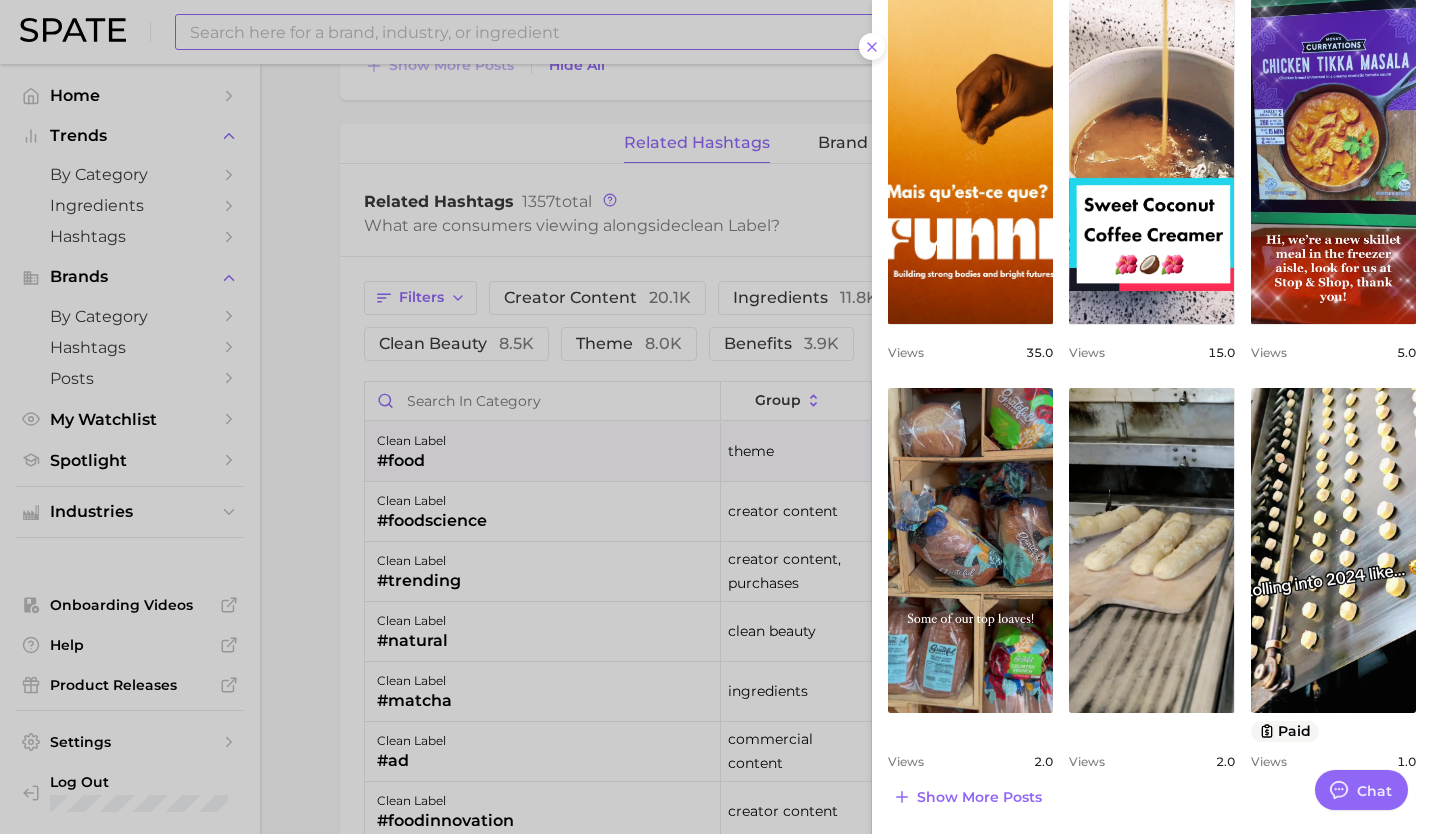 click at bounding box center [716, 417] 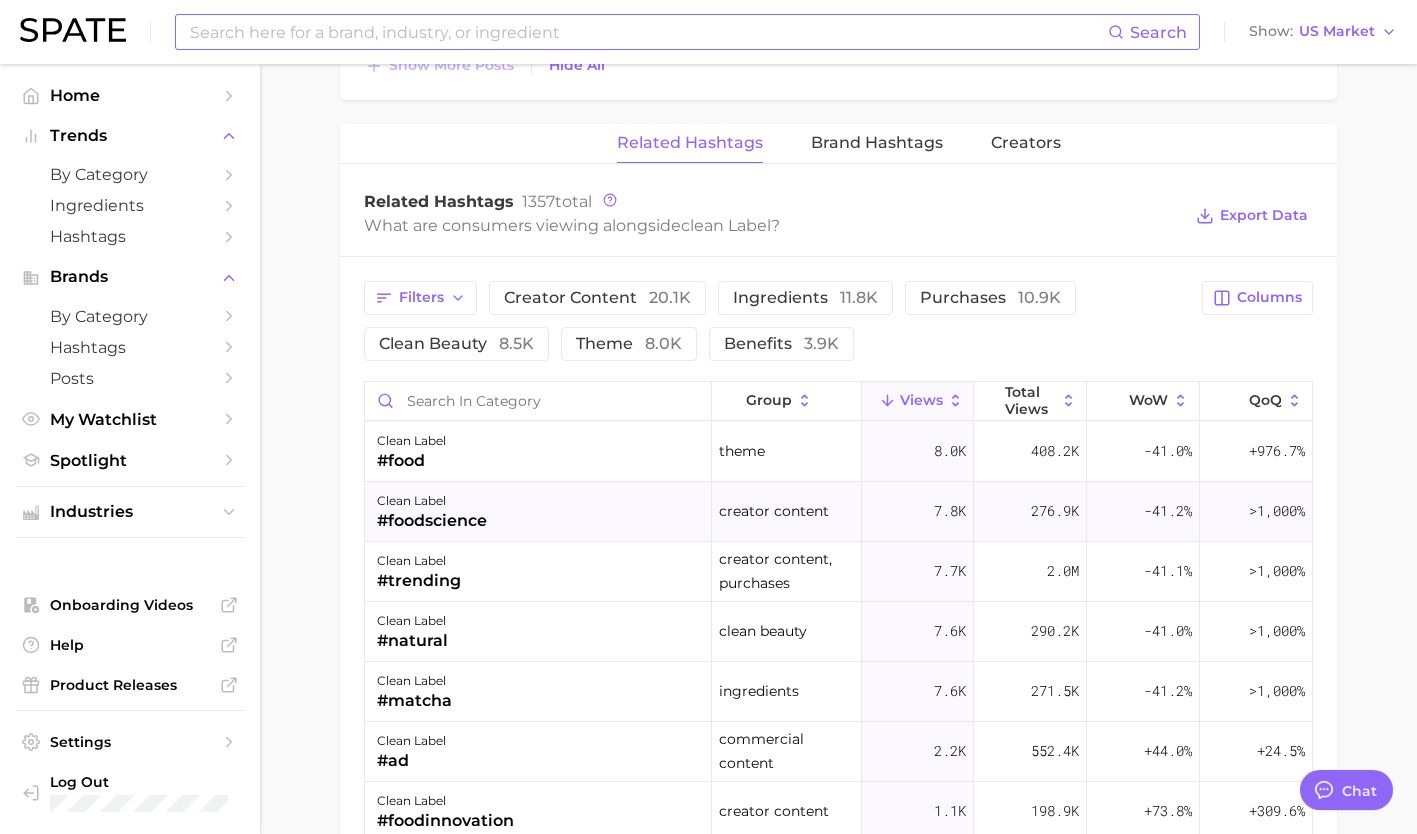 click on "clean label #foodscience" at bounding box center (538, 512) 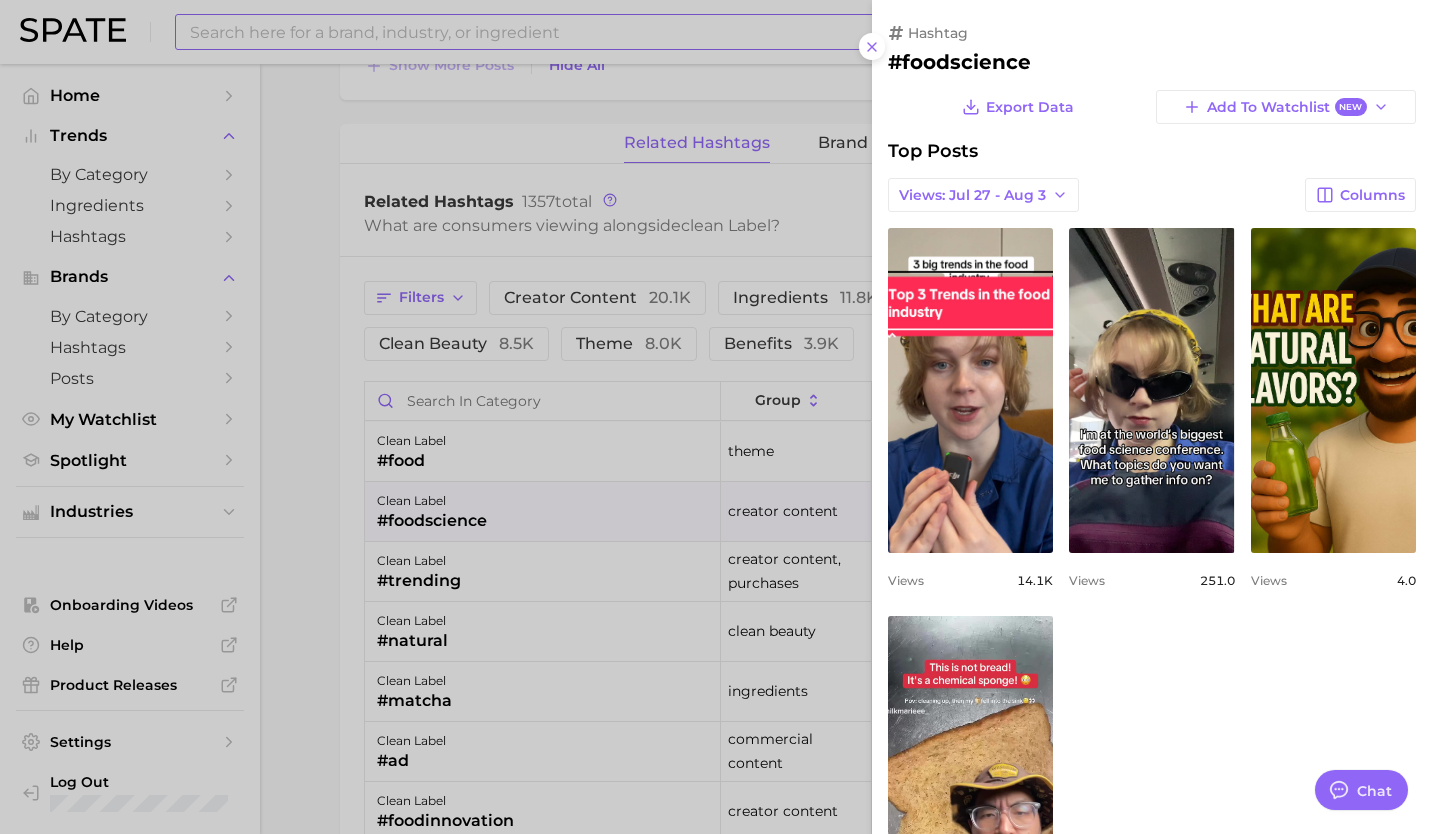 click at bounding box center (716, 417) 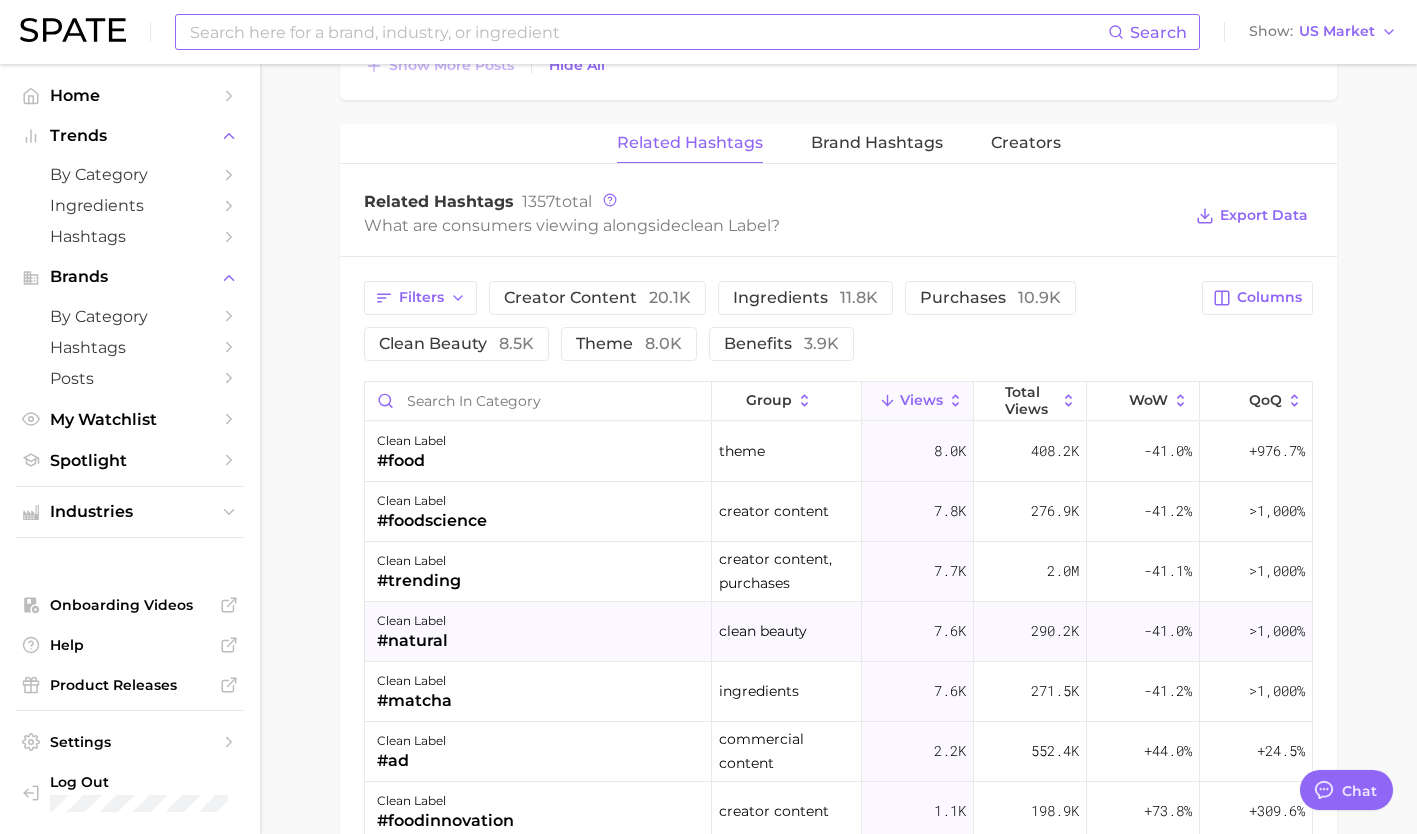 click on "clean label #natural" at bounding box center (538, 632) 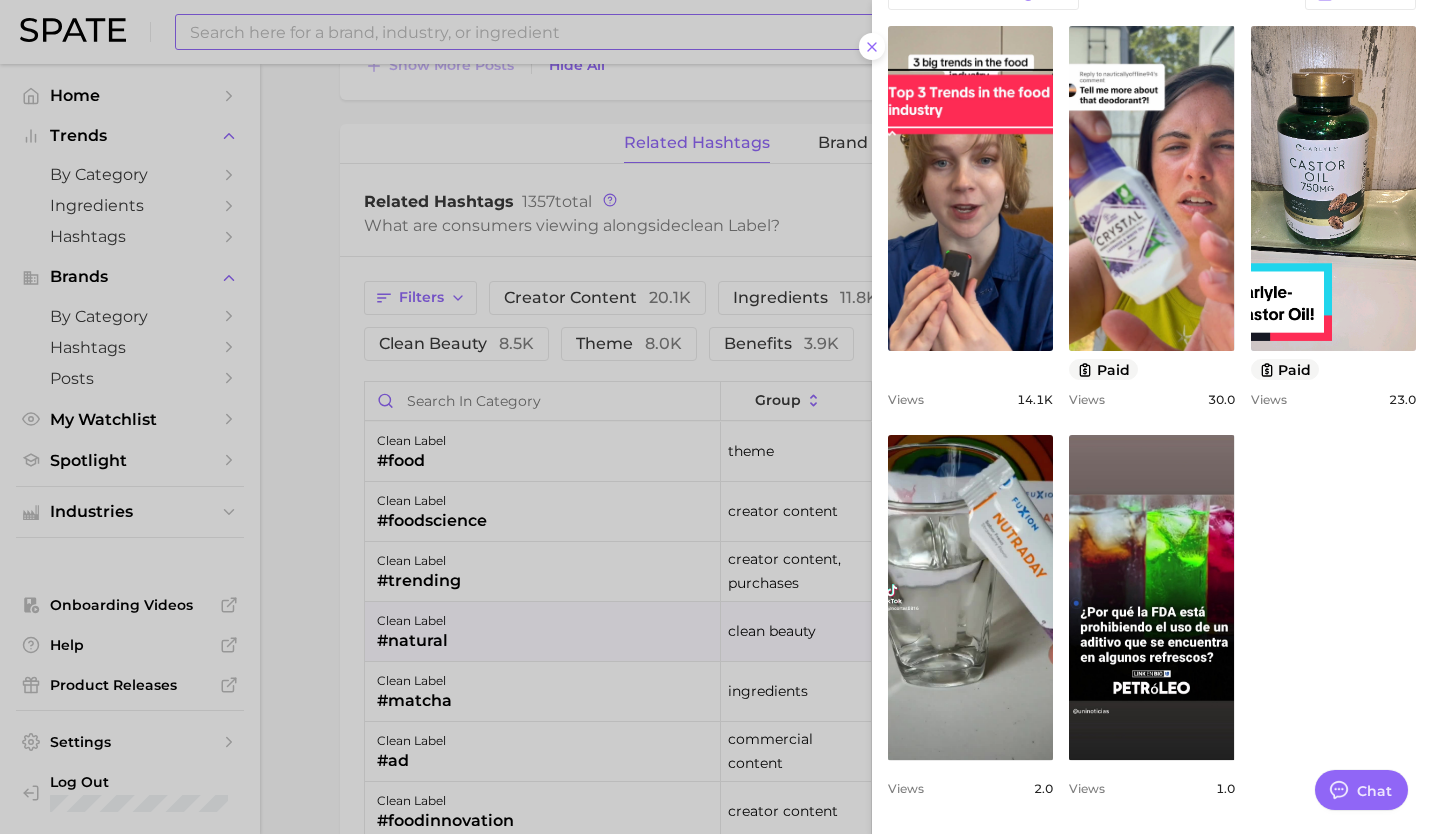 click at bounding box center [716, 417] 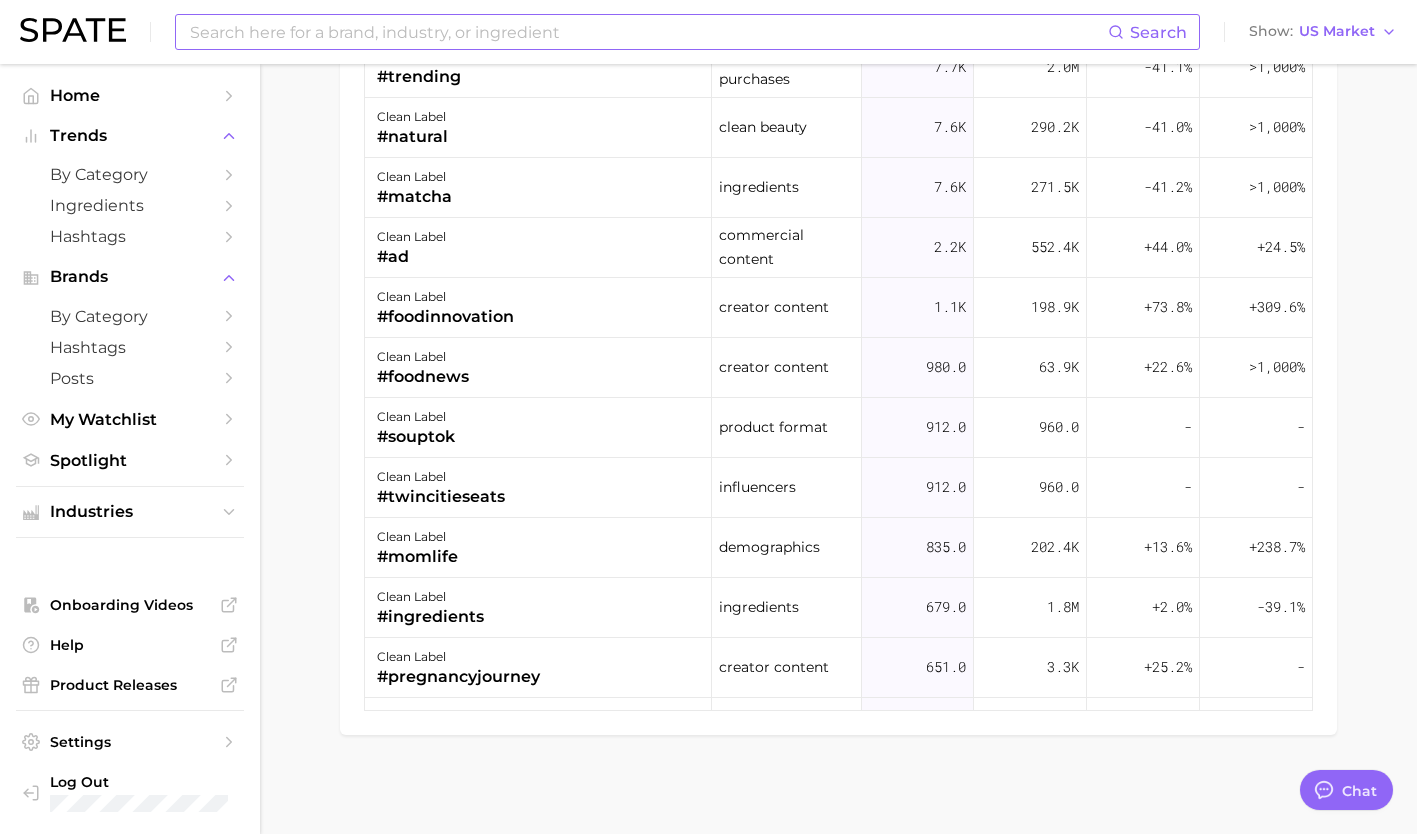 click at bounding box center [648, 32] 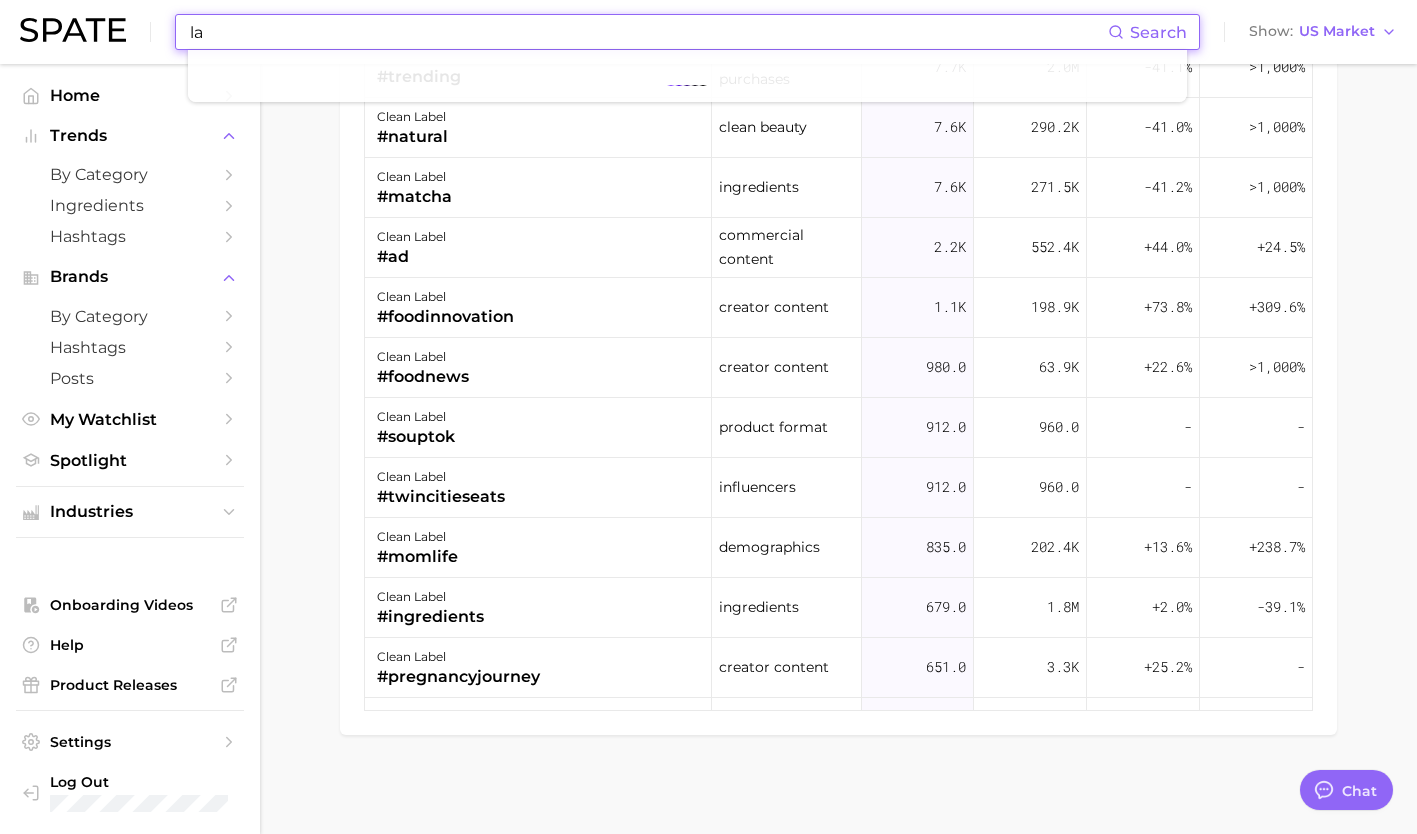 type on "l" 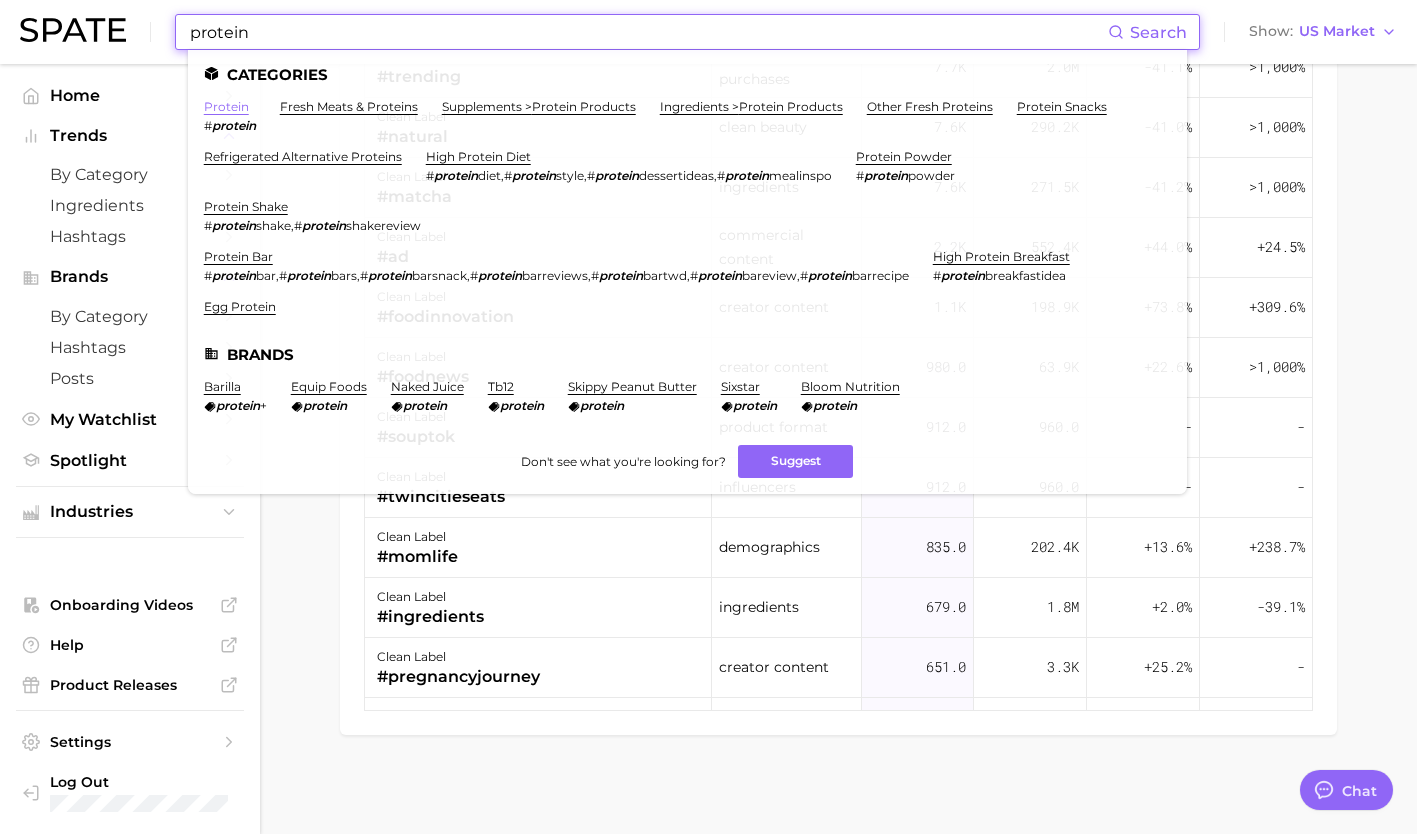 type on "protein" 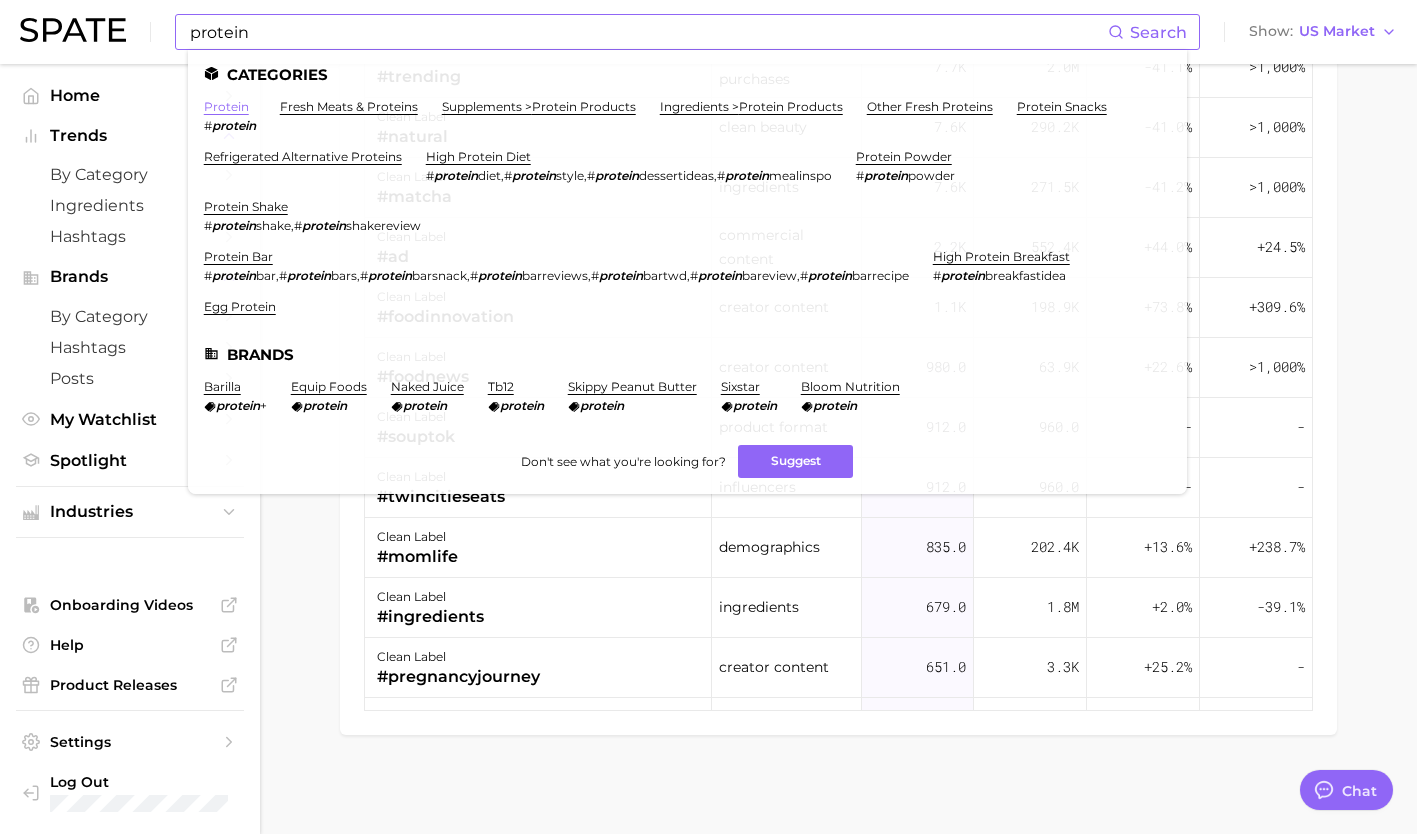 click on "protein" at bounding box center (226, 106) 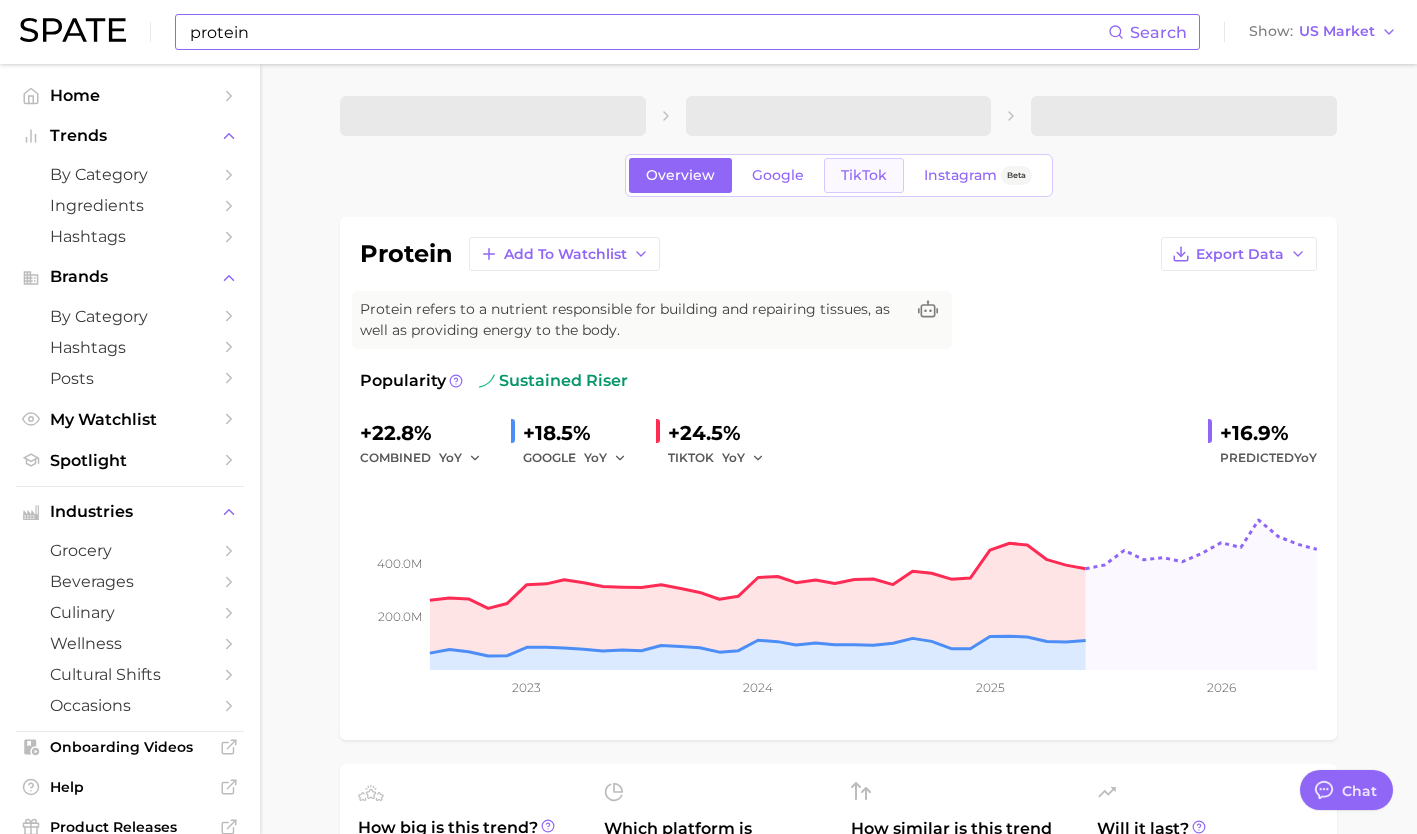click on "TikTok" at bounding box center [864, 175] 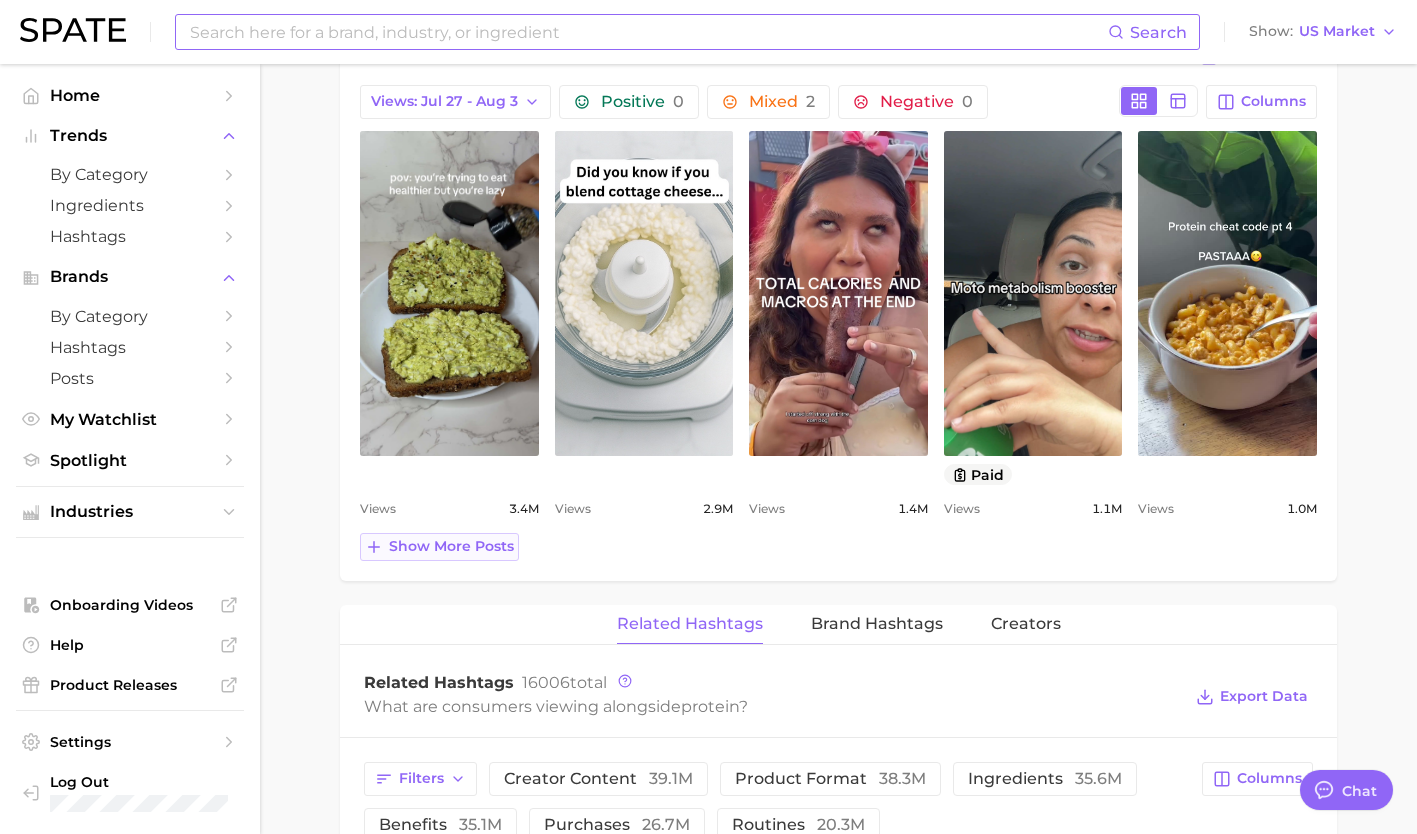 click on "Show more posts" at bounding box center (451, 546) 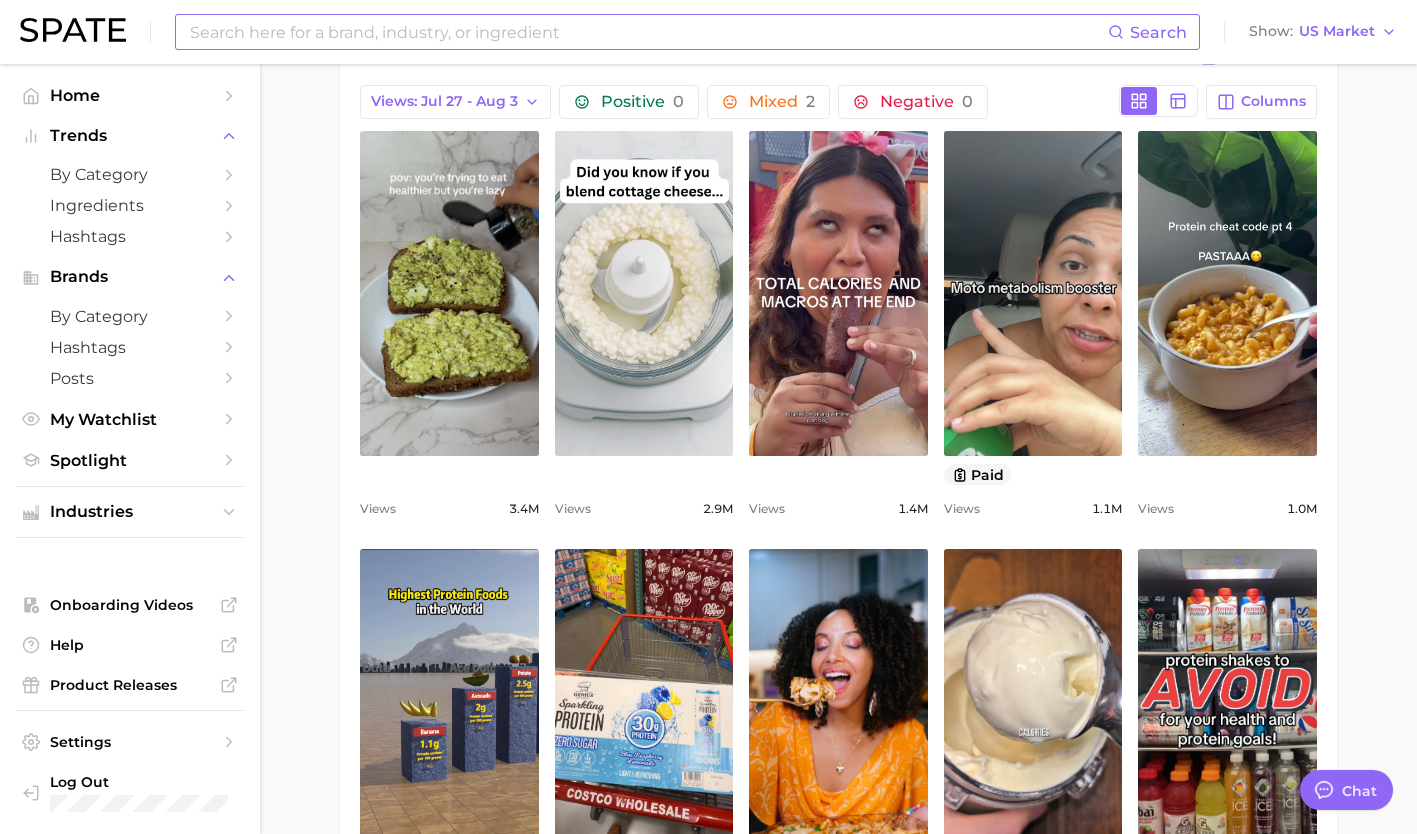 scroll, scrollTop: 0, scrollLeft: 0, axis: both 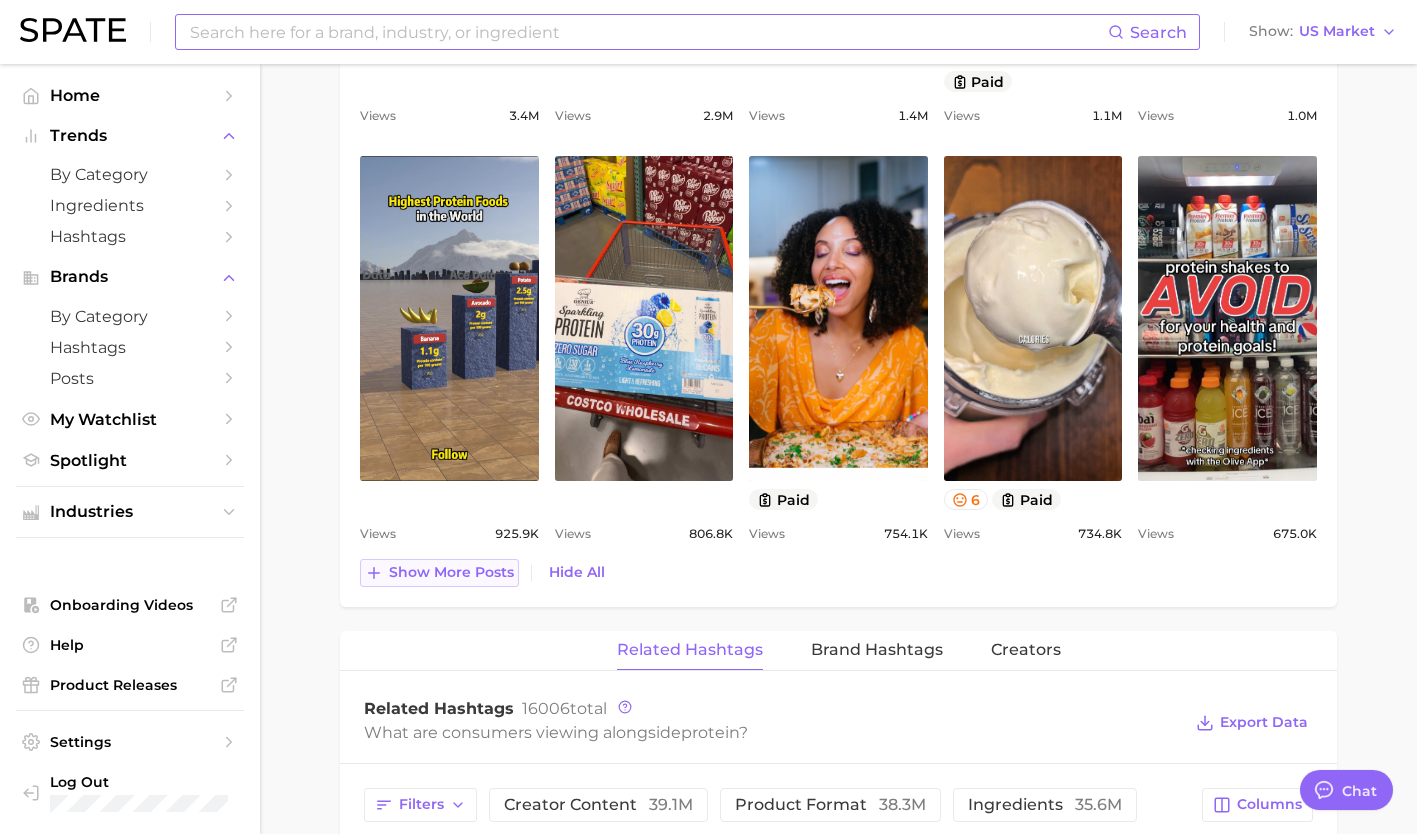 click on "Show more posts" at bounding box center (451, 572) 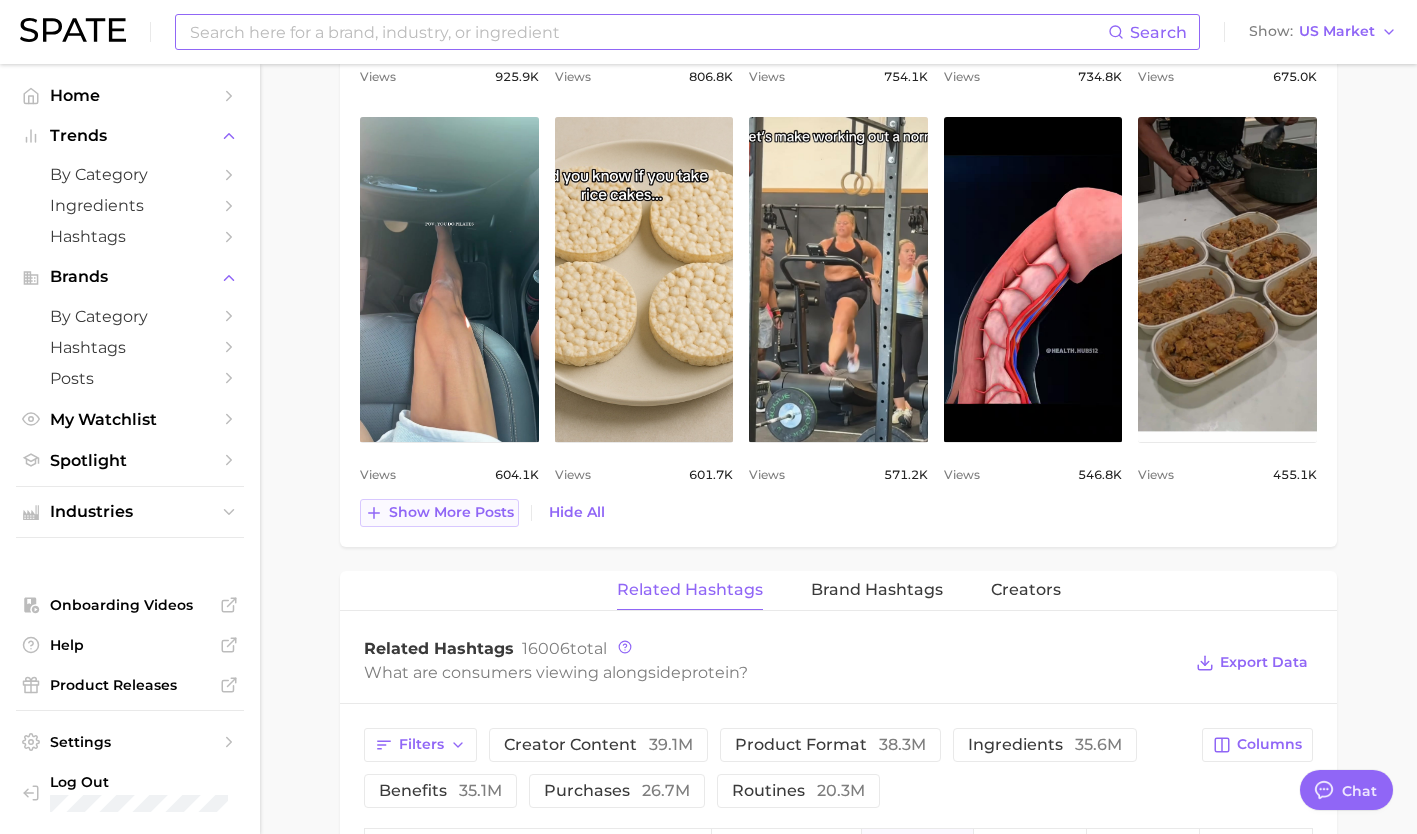 click on "Show more posts" at bounding box center (451, 512) 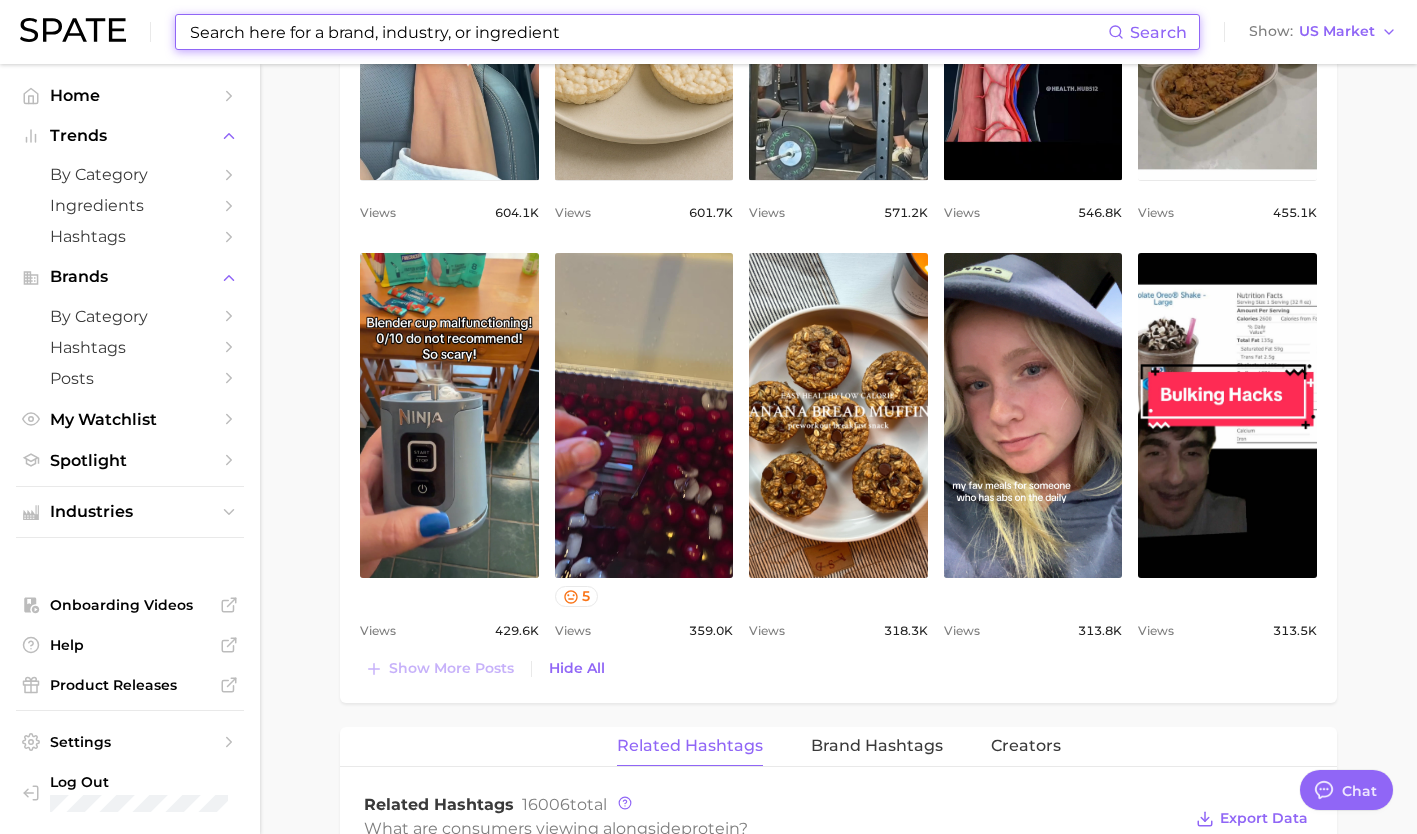 click at bounding box center (648, 32) 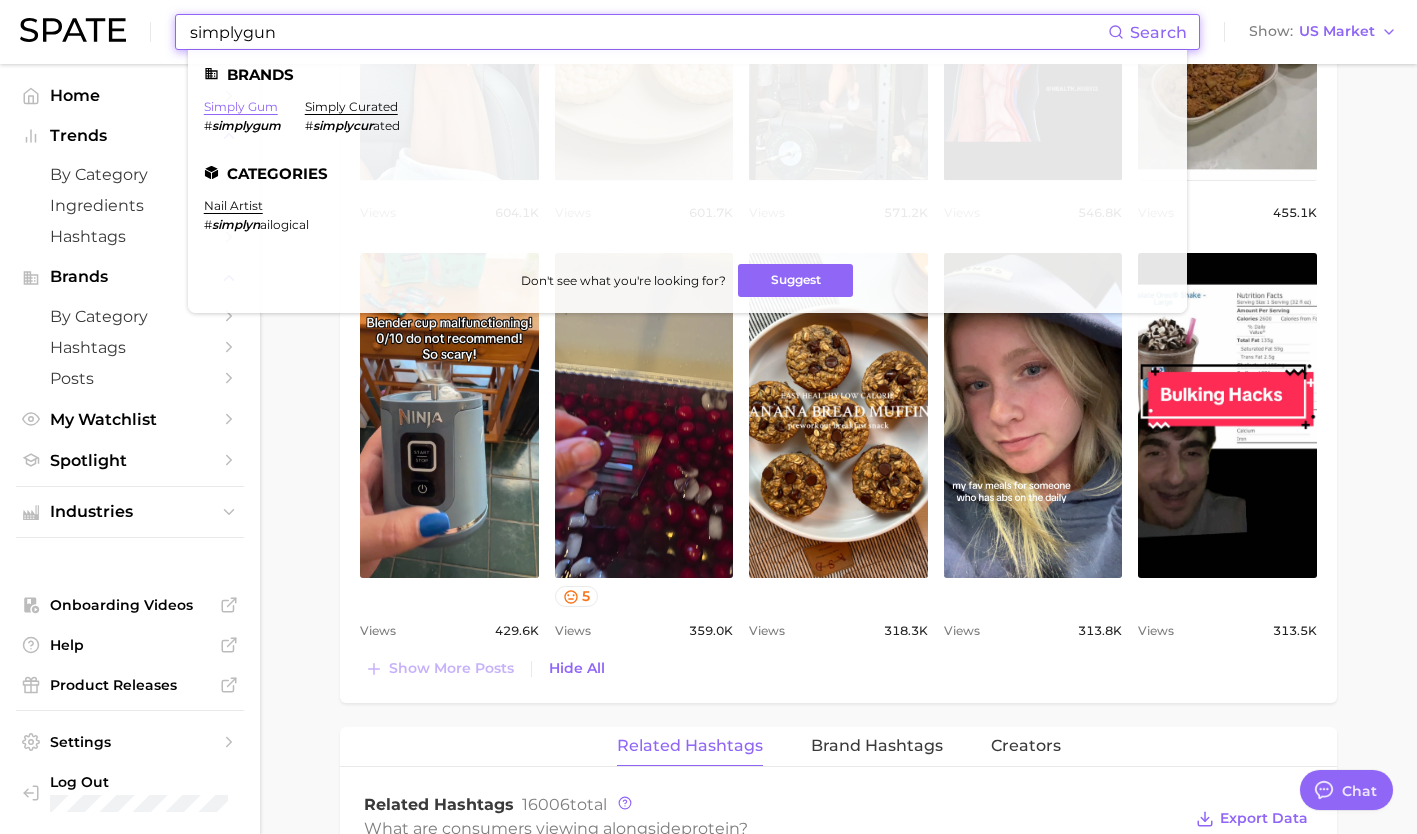type on "simplygun" 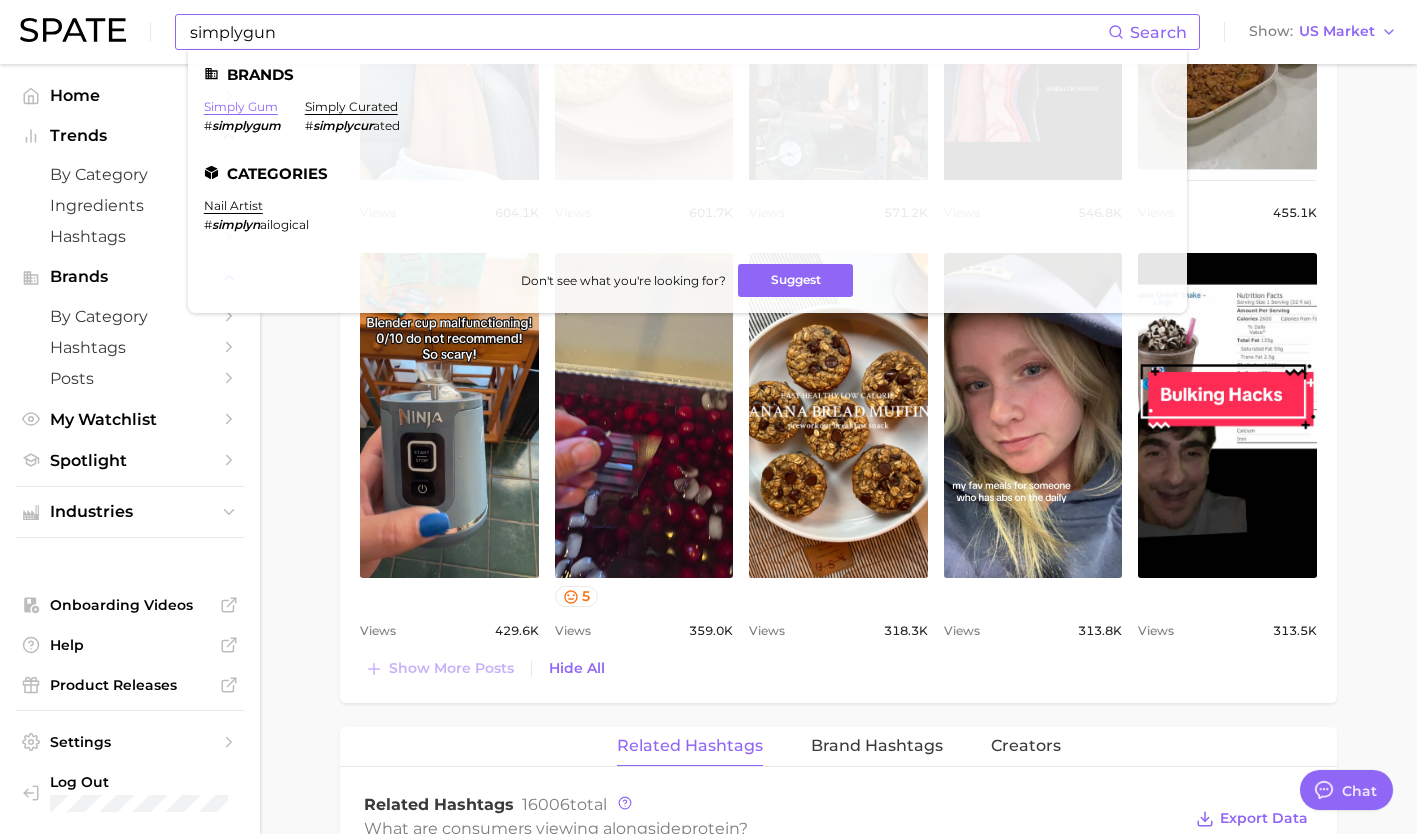 click on "simply gum" at bounding box center (241, 106) 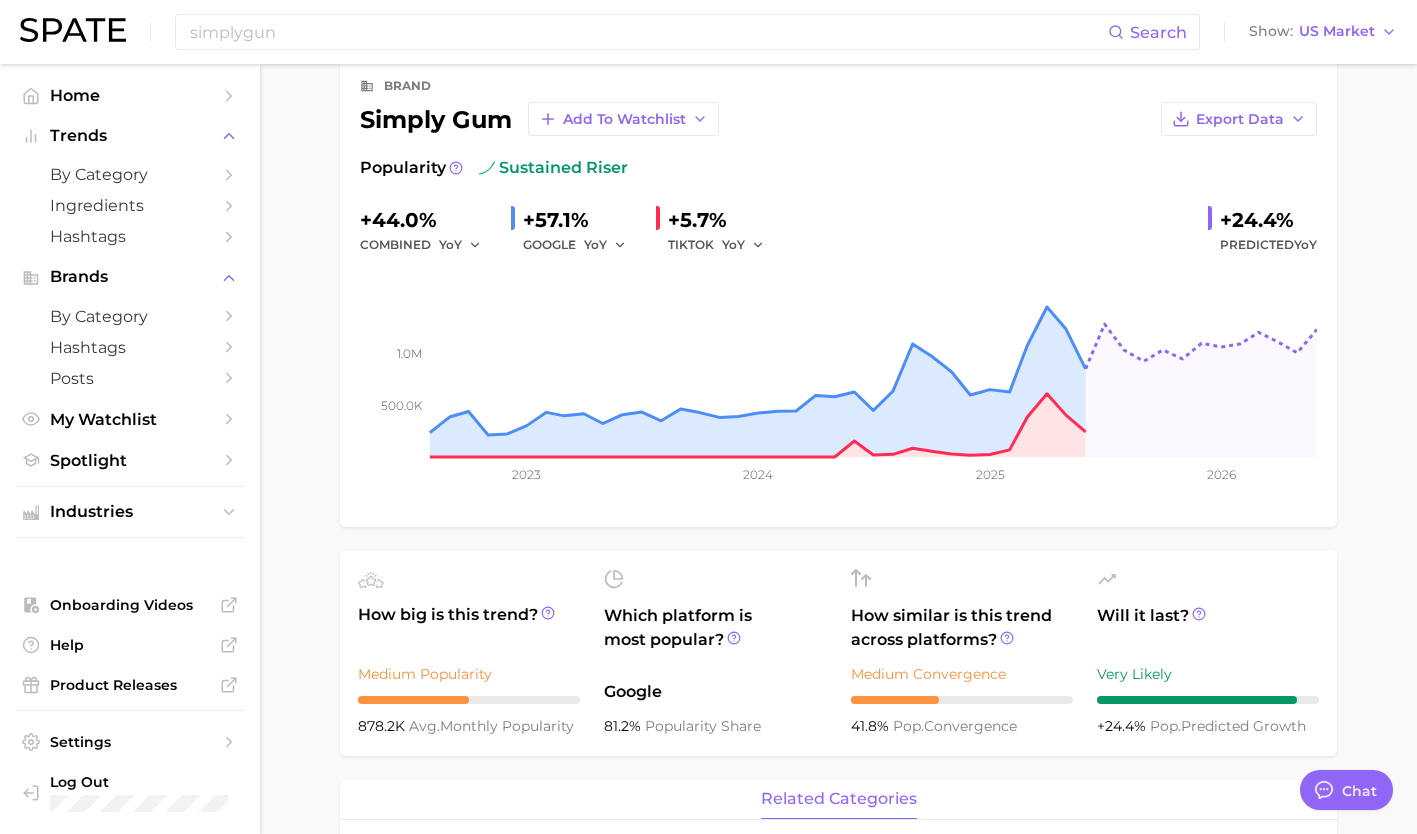 scroll, scrollTop: 99, scrollLeft: 0, axis: vertical 